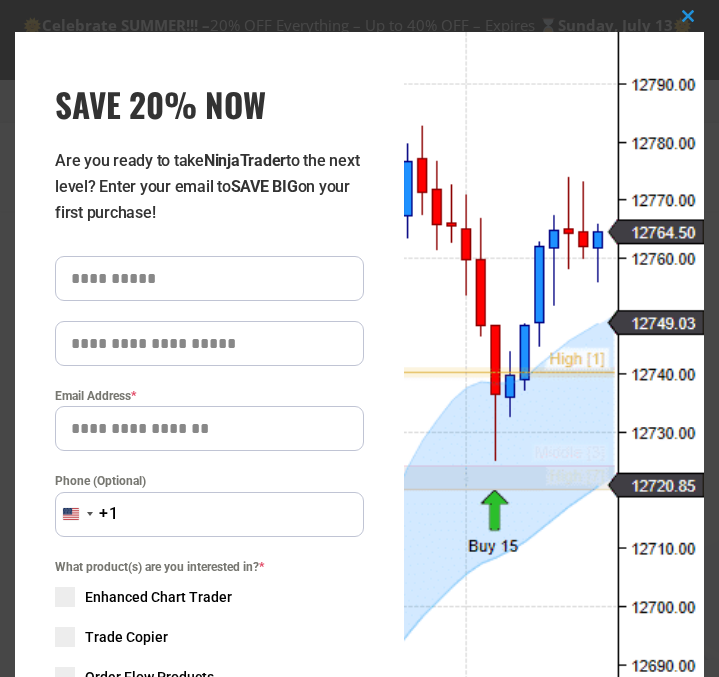 scroll, scrollTop: 0, scrollLeft: 0, axis: both 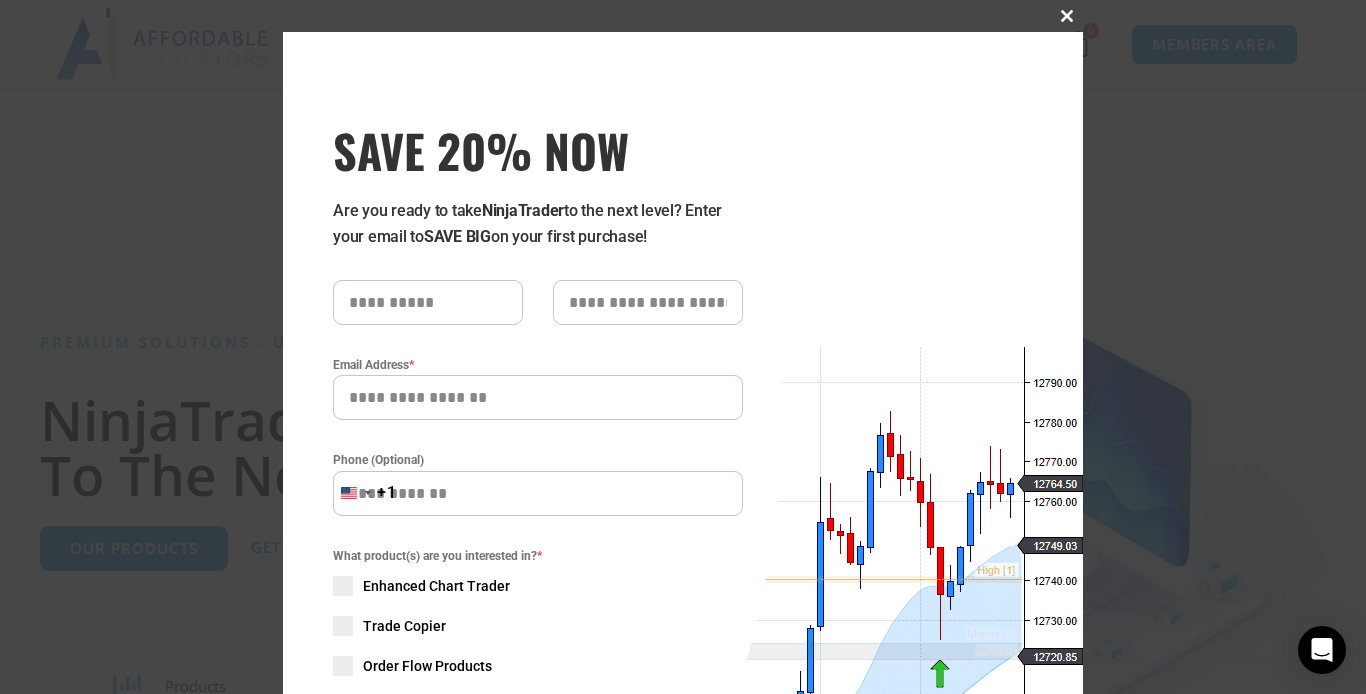 click at bounding box center [1067, 16] 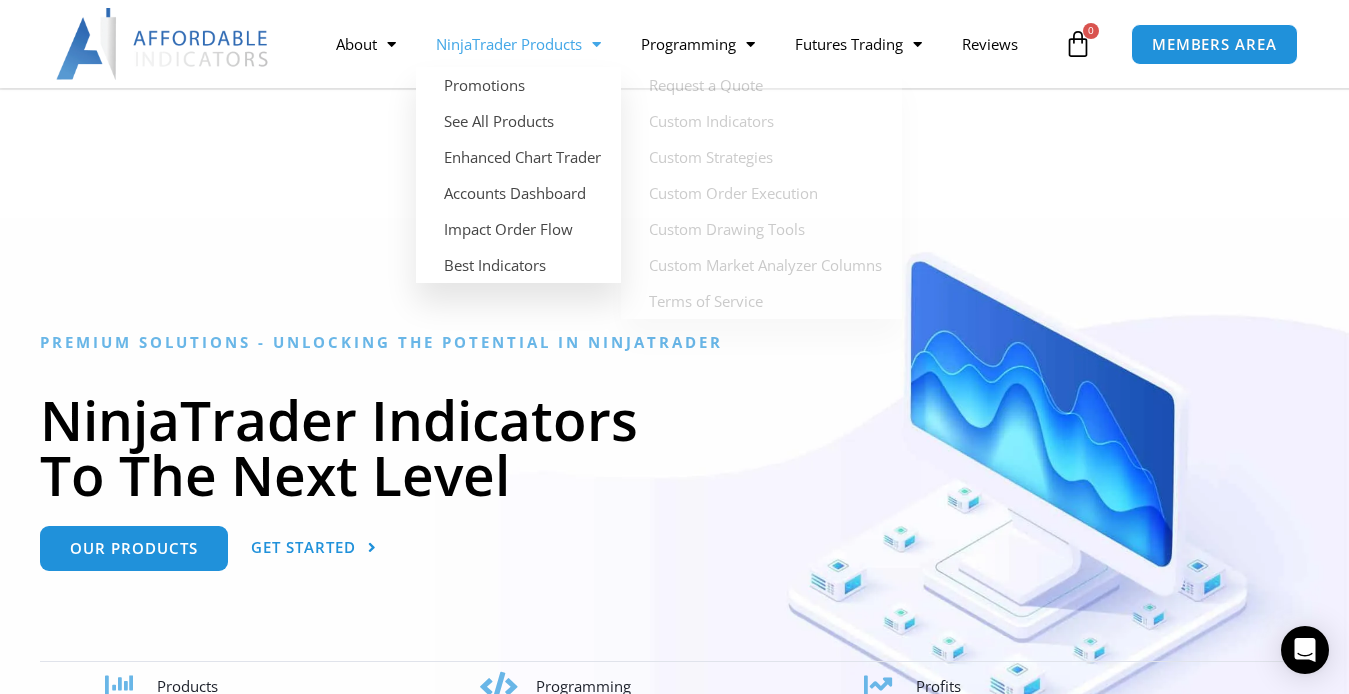 click on "NinjaTrader Products" 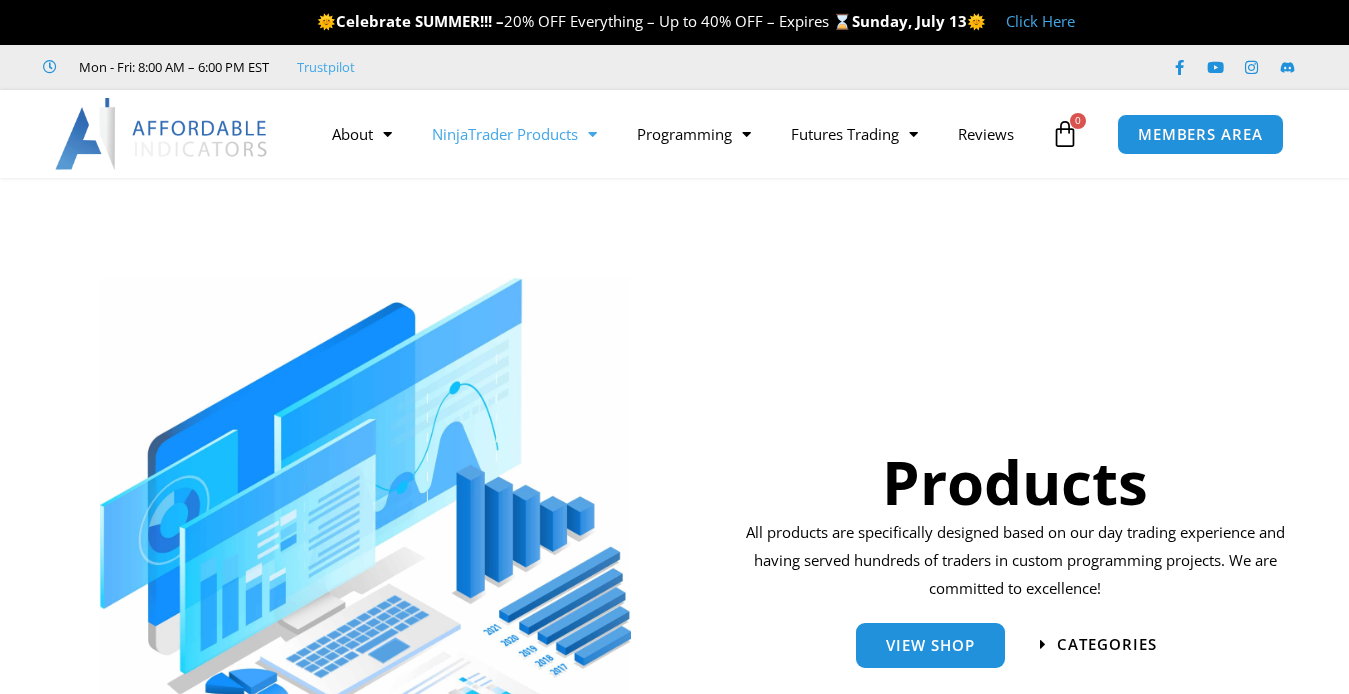 scroll, scrollTop: 0, scrollLeft: 0, axis: both 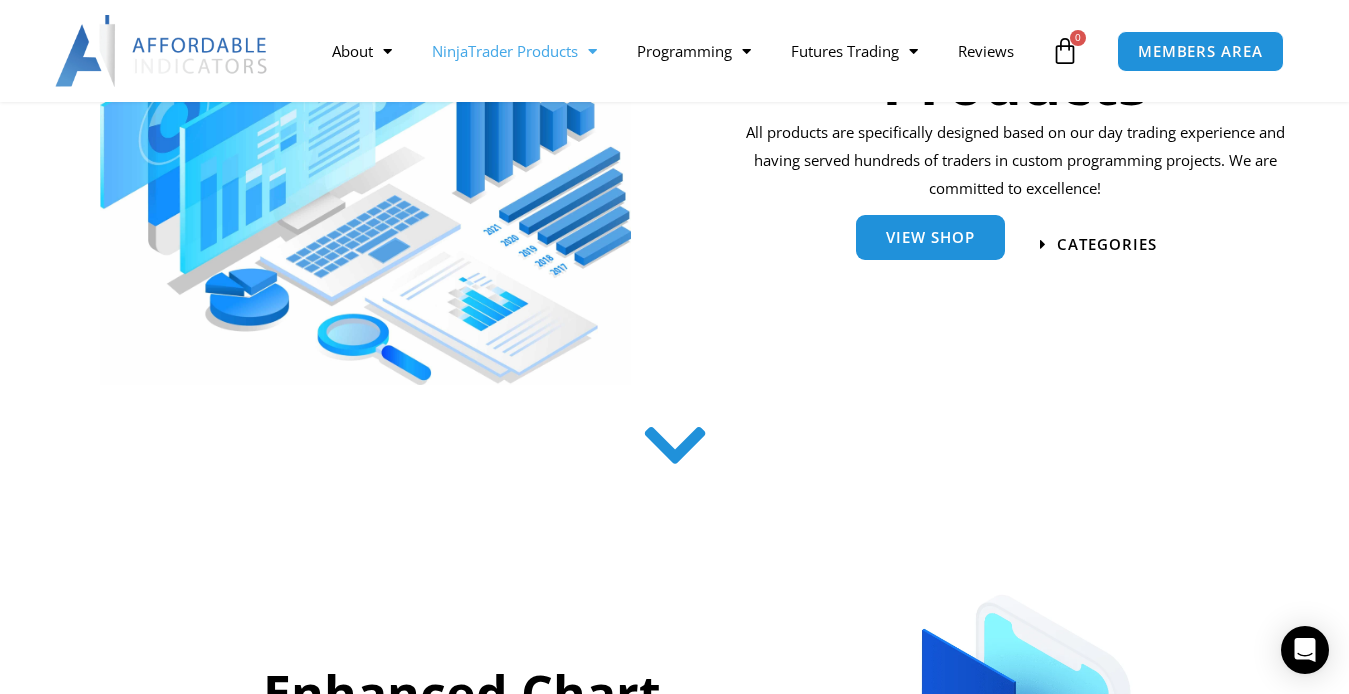 click on "View Shop" at bounding box center [930, 237] 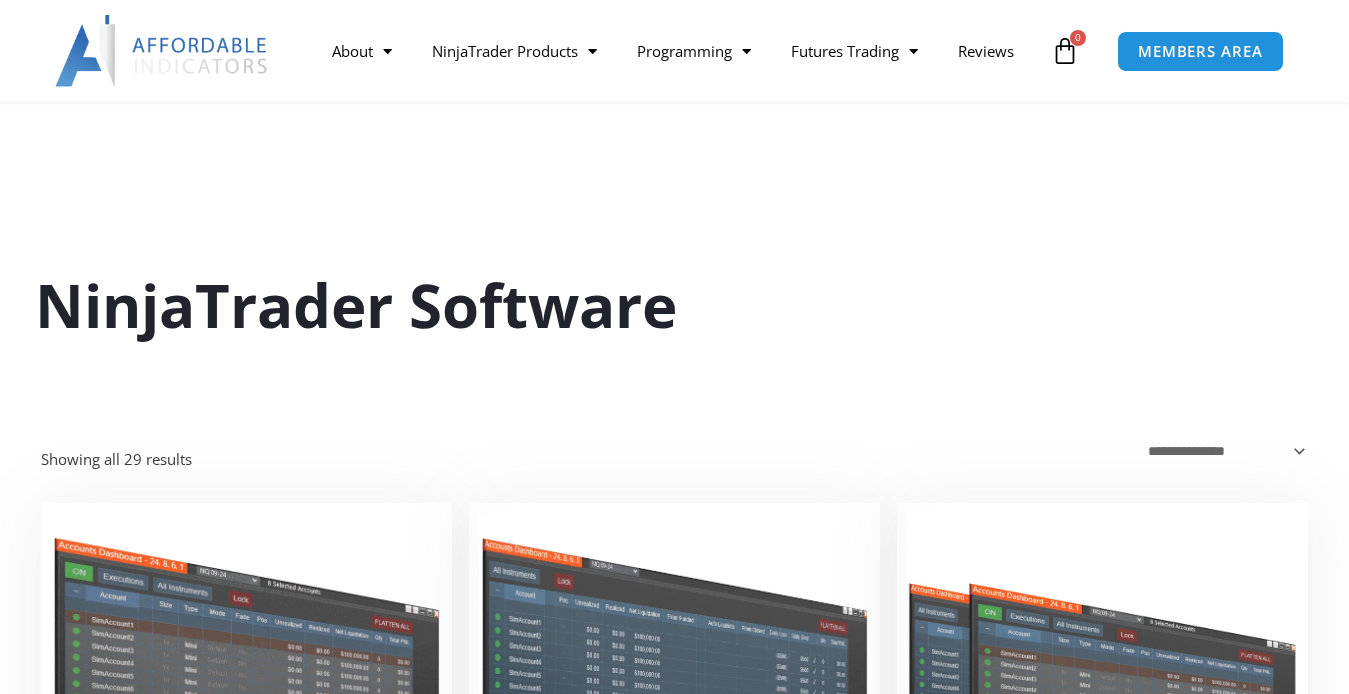 scroll, scrollTop: 500, scrollLeft: 0, axis: vertical 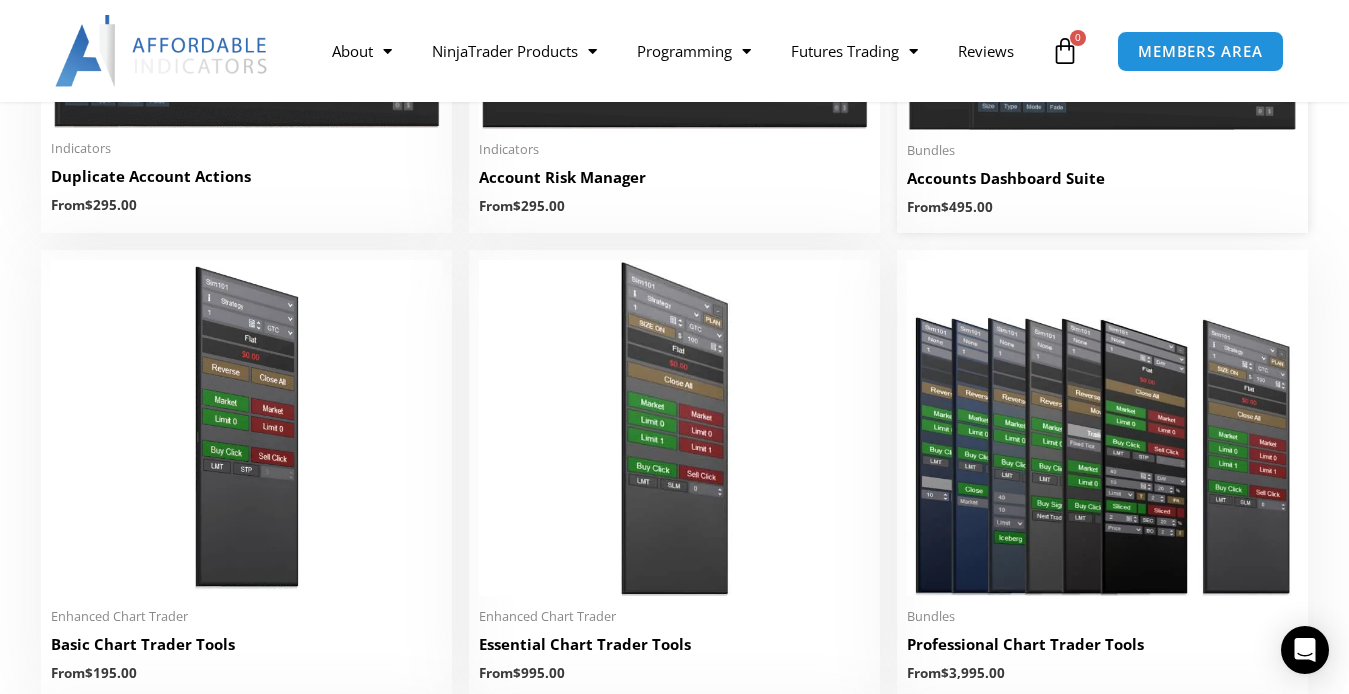 click on "Accounts Dashboard Suite" at bounding box center (1102, 178) 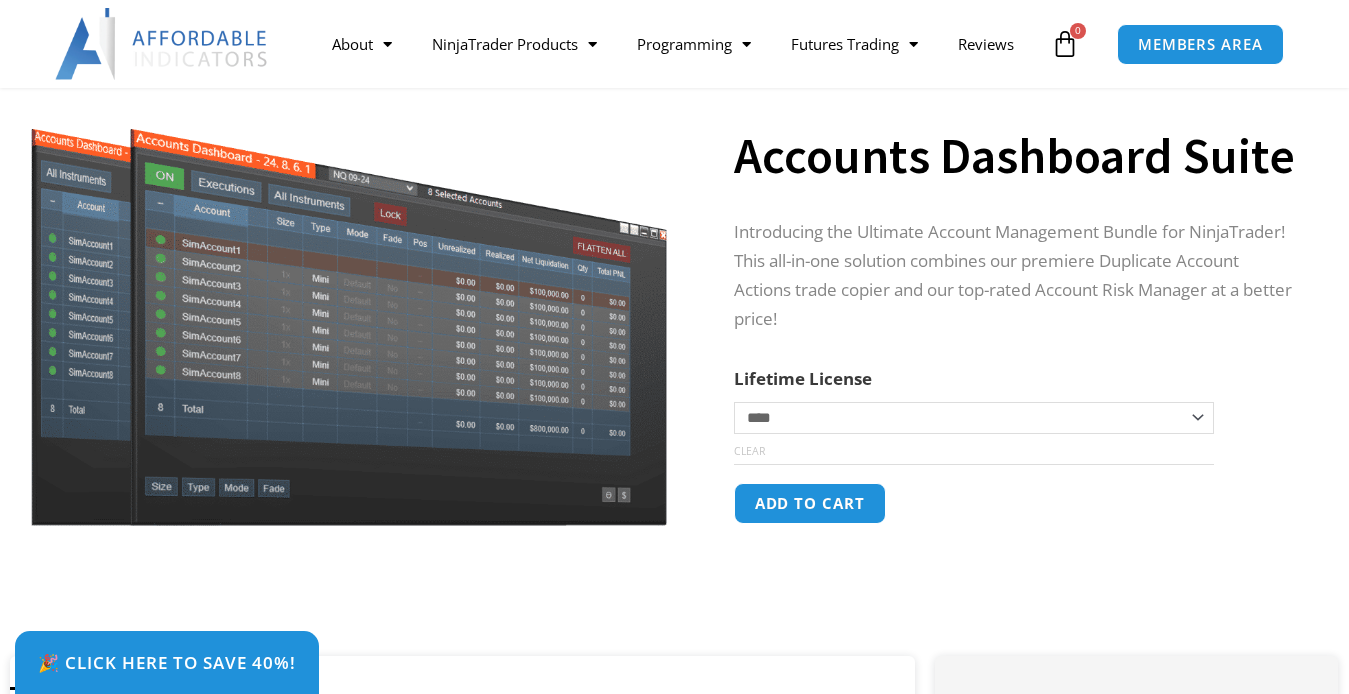 scroll, scrollTop: 200, scrollLeft: 0, axis: vertical 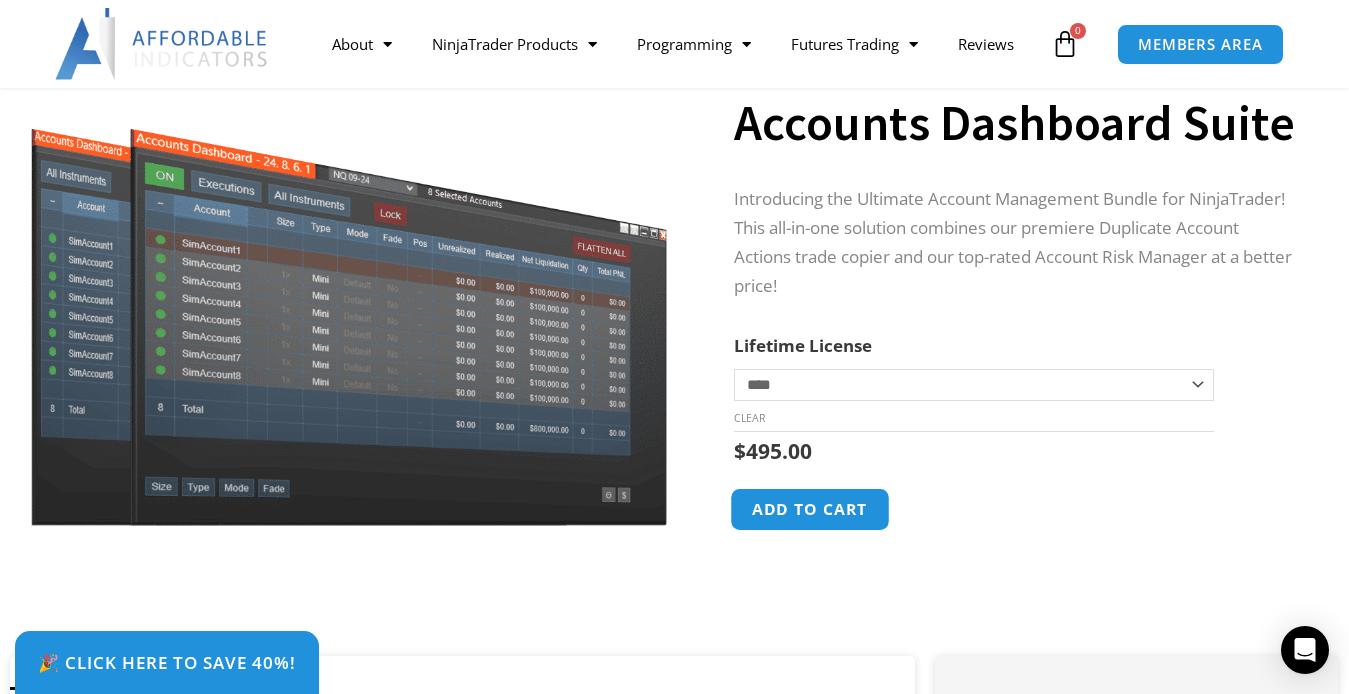 click on "Add to cart" 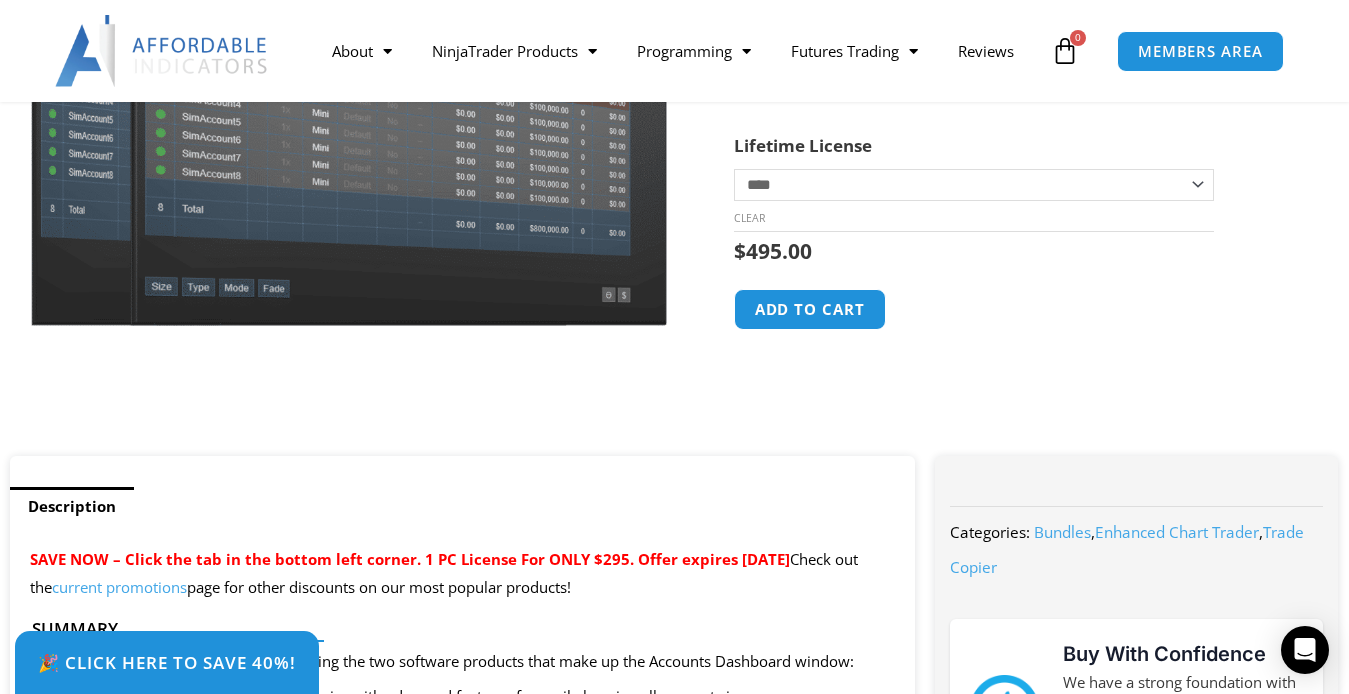 scroll, scrollTop: 500, scrollLeft: 0, axis: vertical 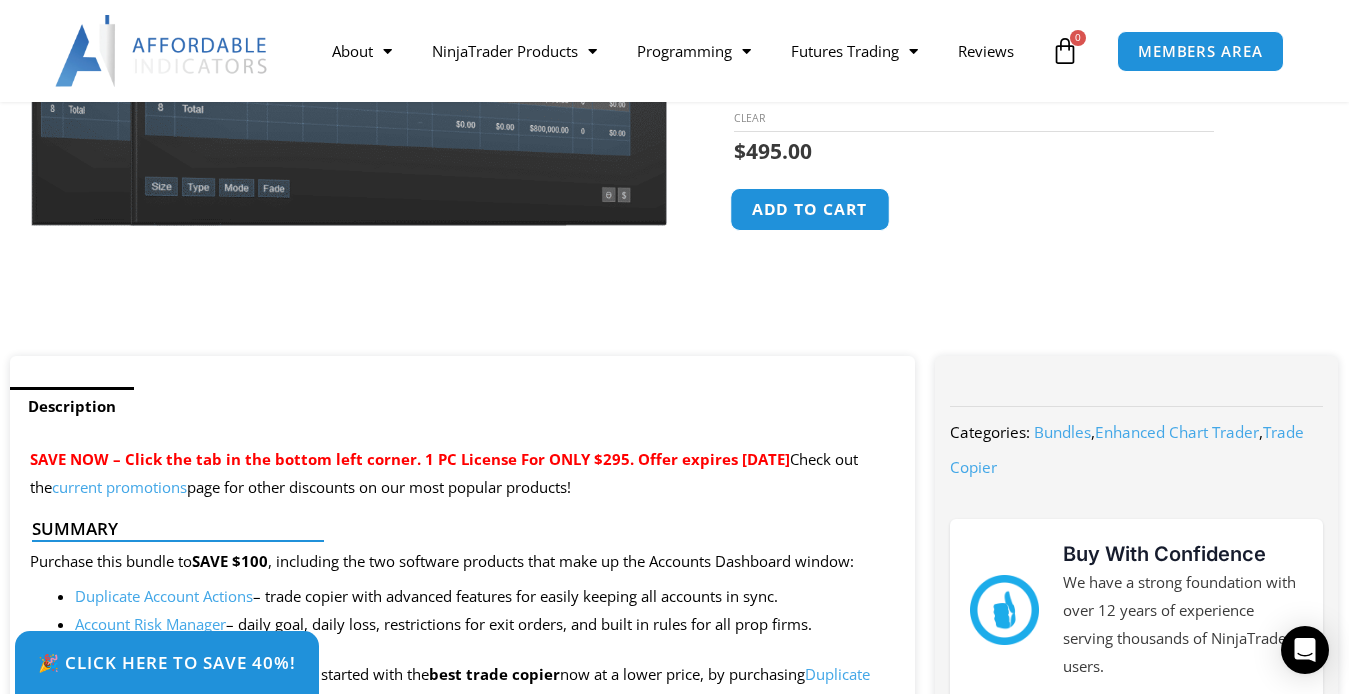 click on "Add to cart" 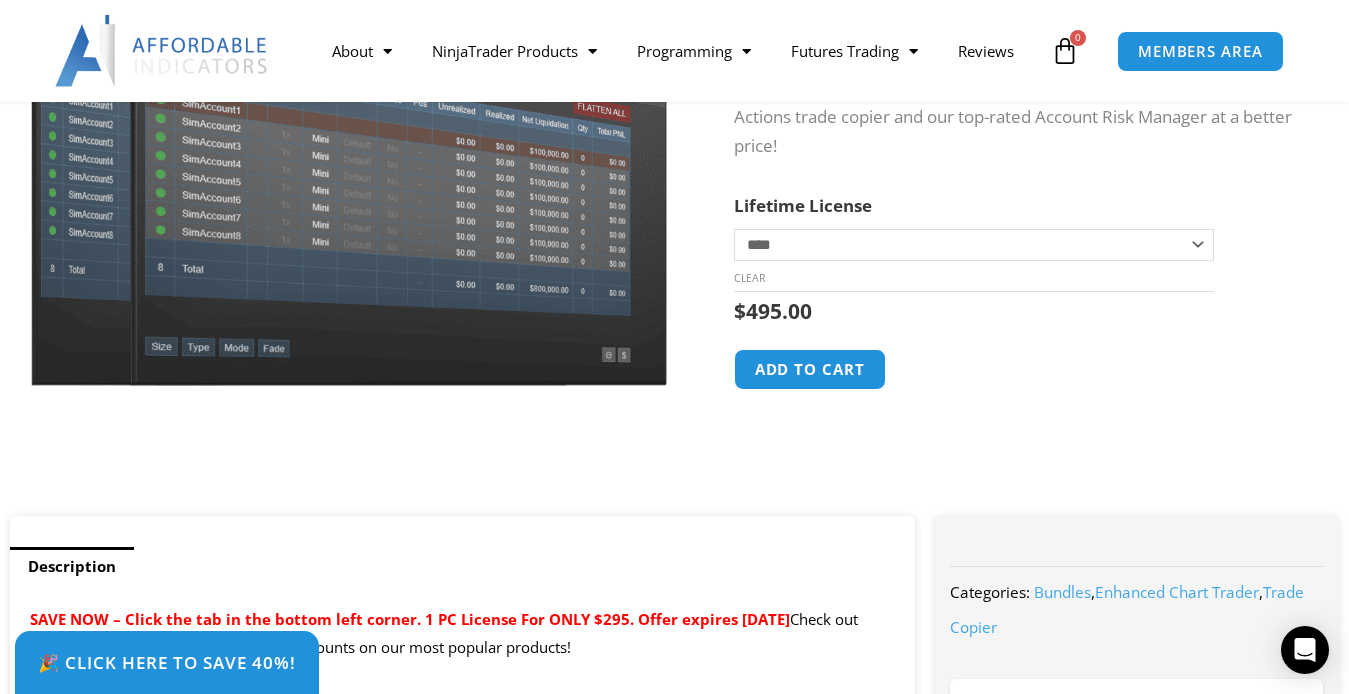 scroll, scrollTop: 300, scrollLeft: 0, axis: vertical 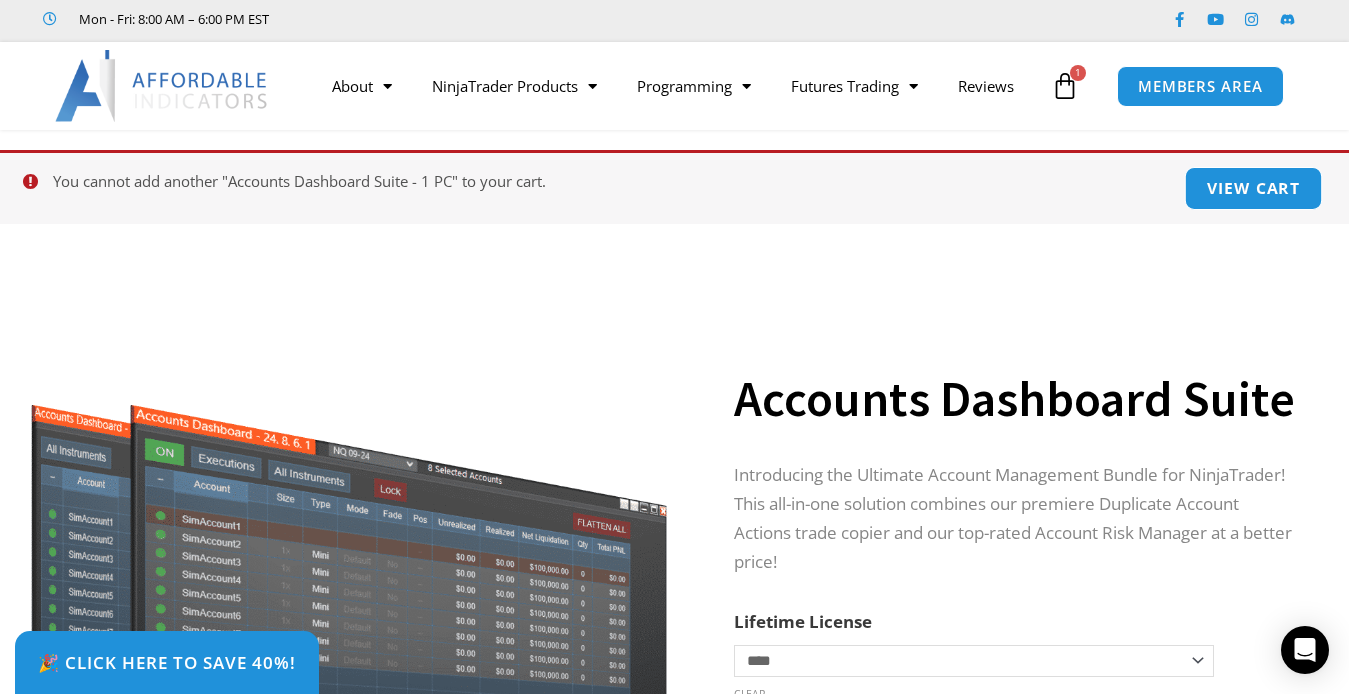 click on "View cart" at bounding box center [1254, 188] 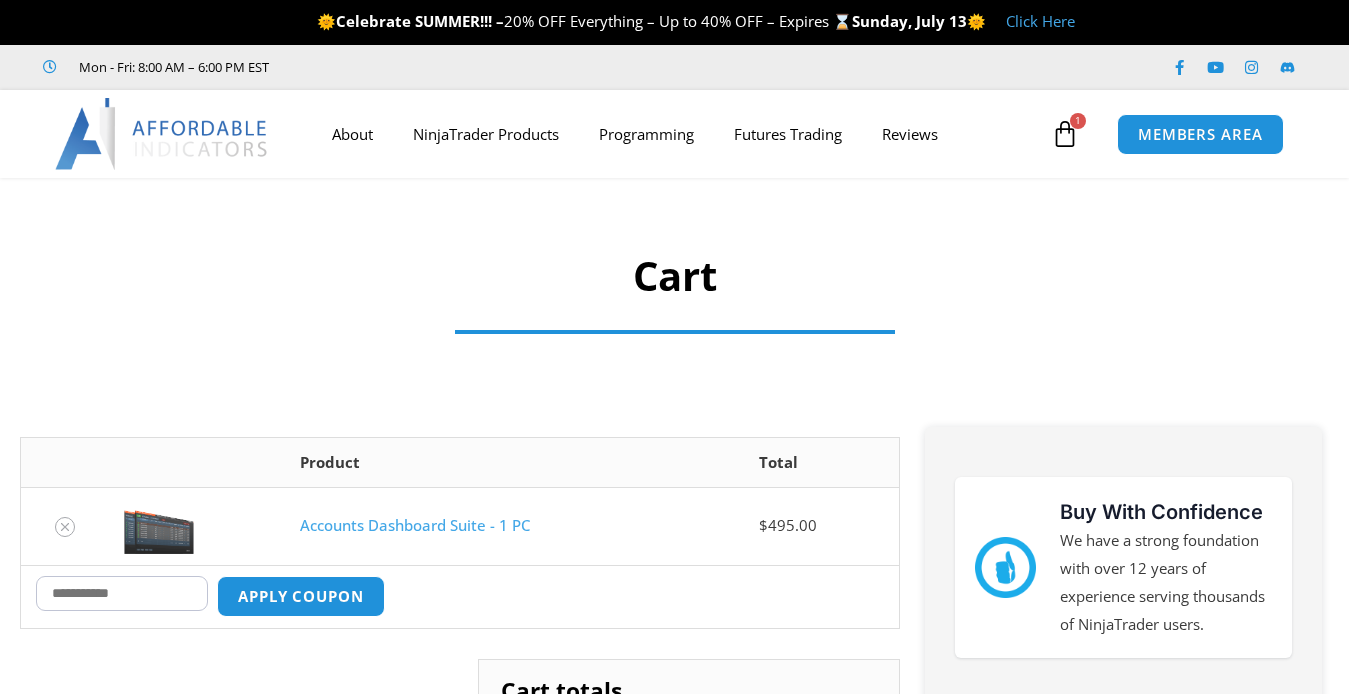 scroll, scrollTop: 0, scrollLeft: 0, axis: both 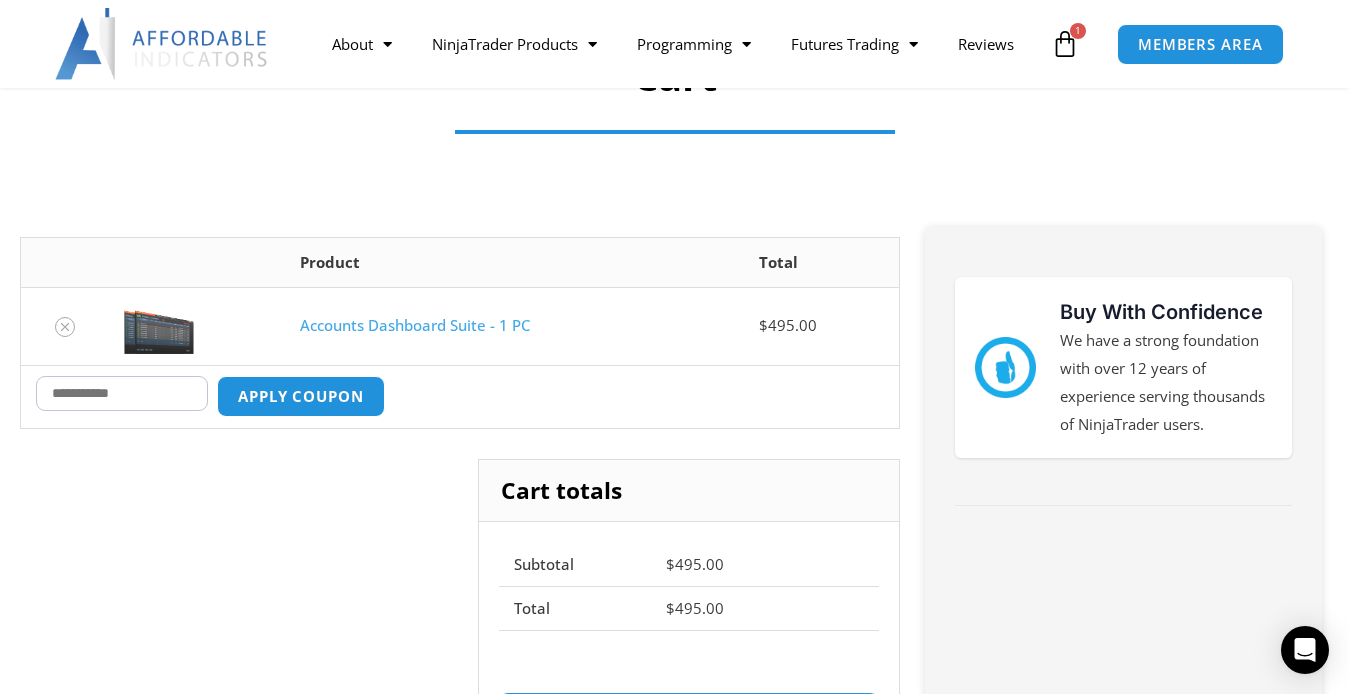 click on "Coupon:" at bounding box center (122, 393) 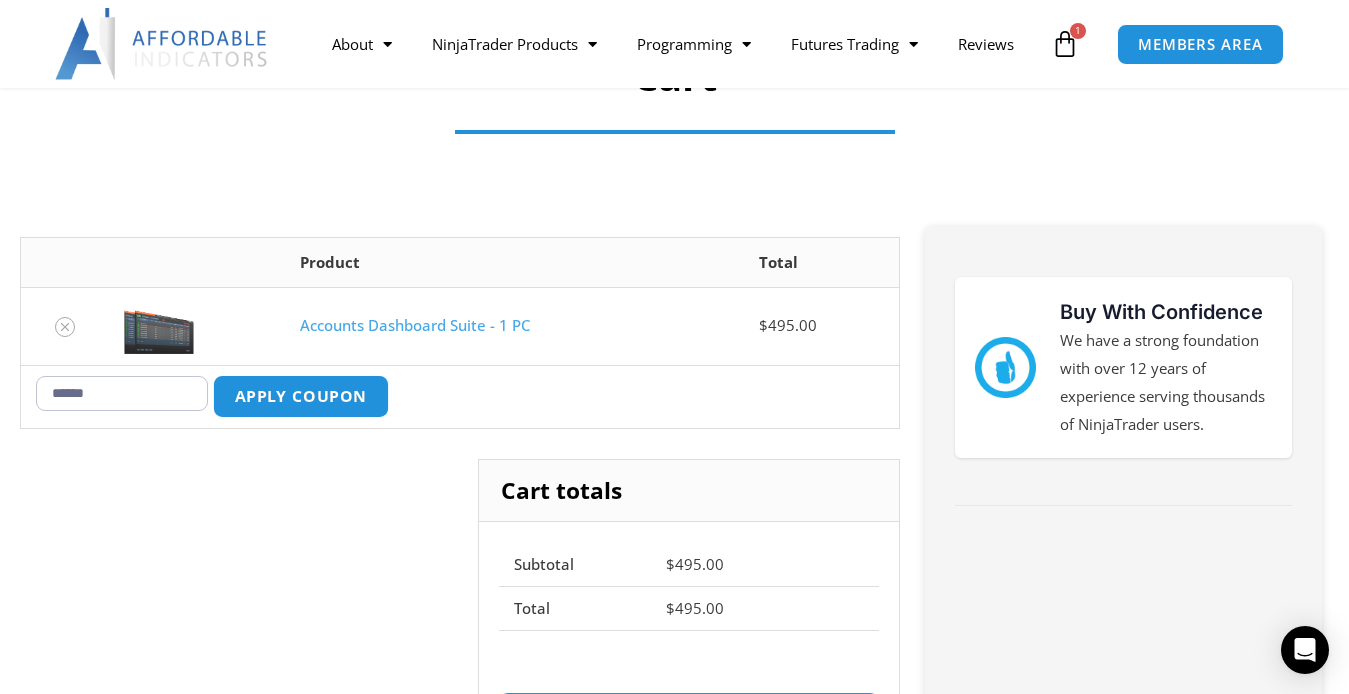 type on "******" 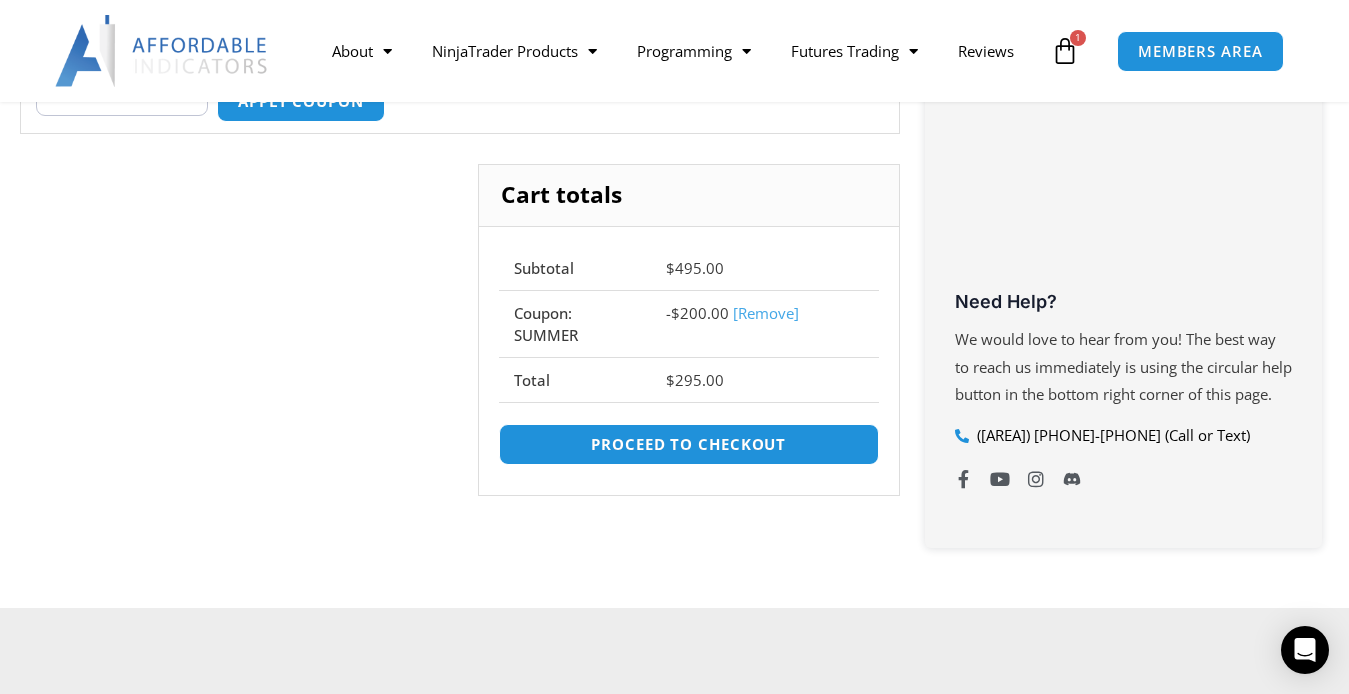 scroll, scrollTop: 620, scrollLeft: 0, axis: vertical 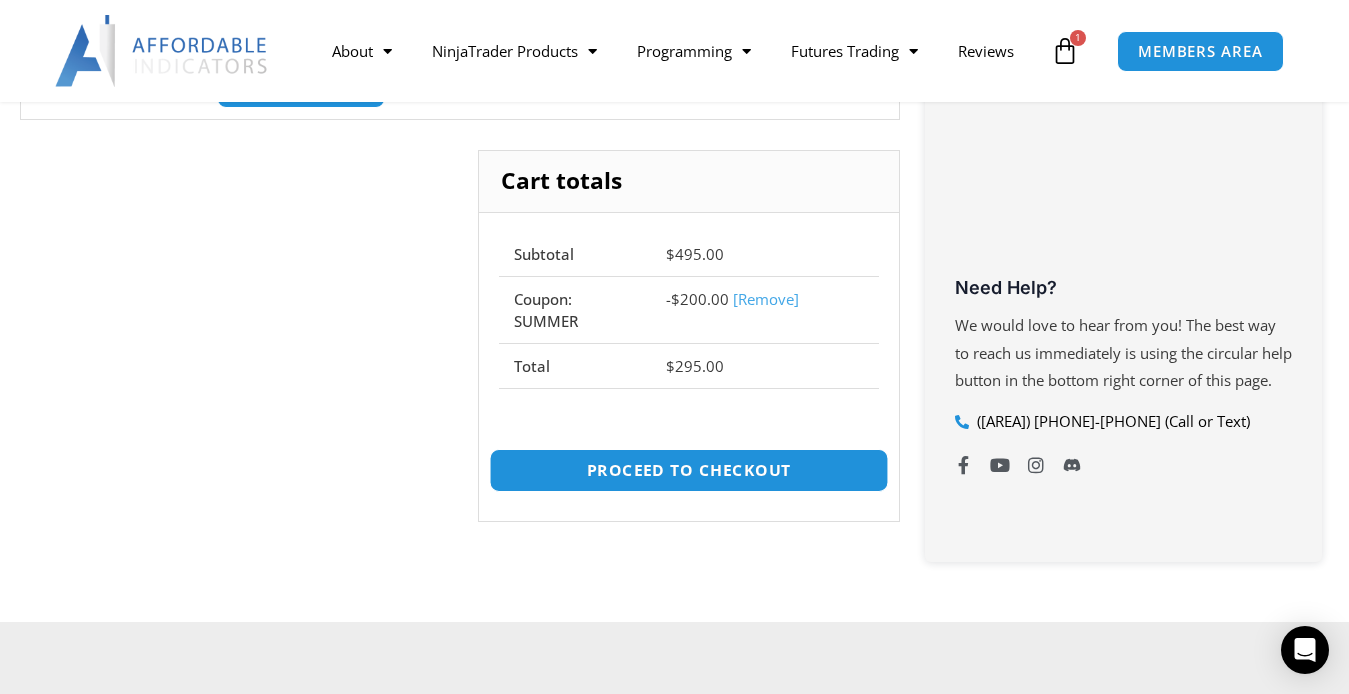 click on "Proceed to checkout" at bounding box center [688, 470] 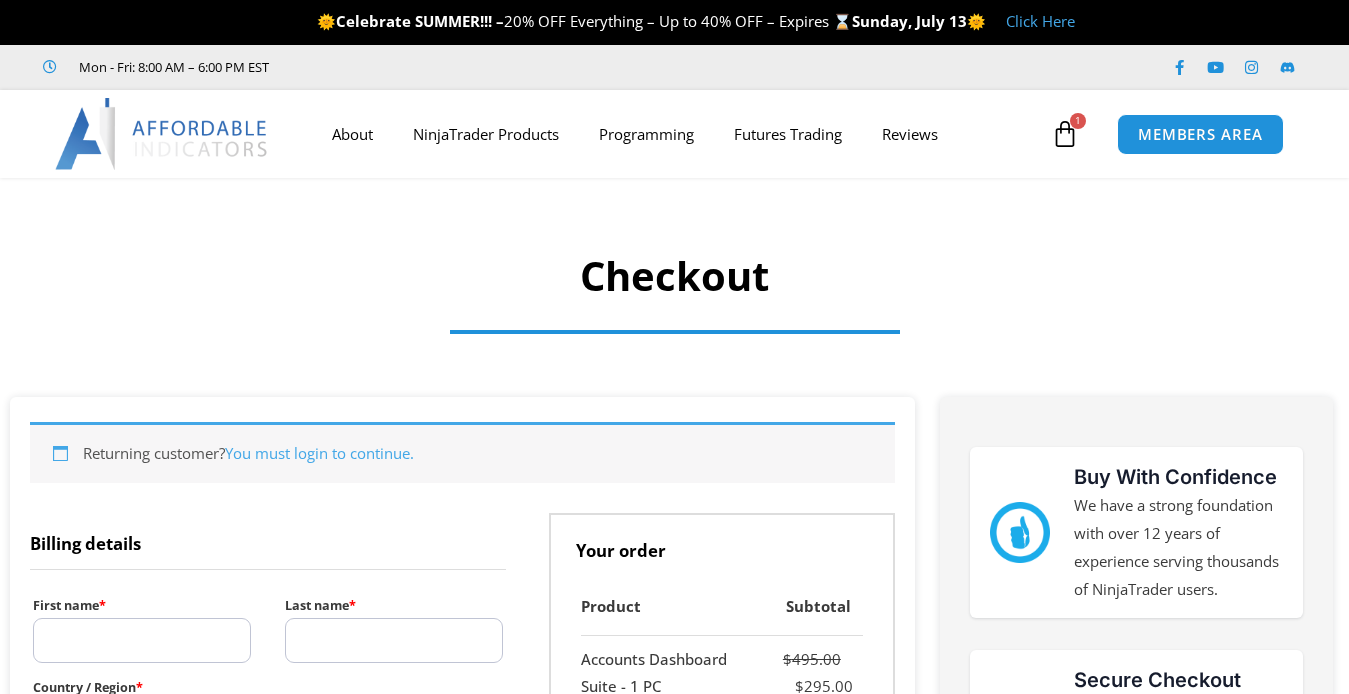 select on "**" 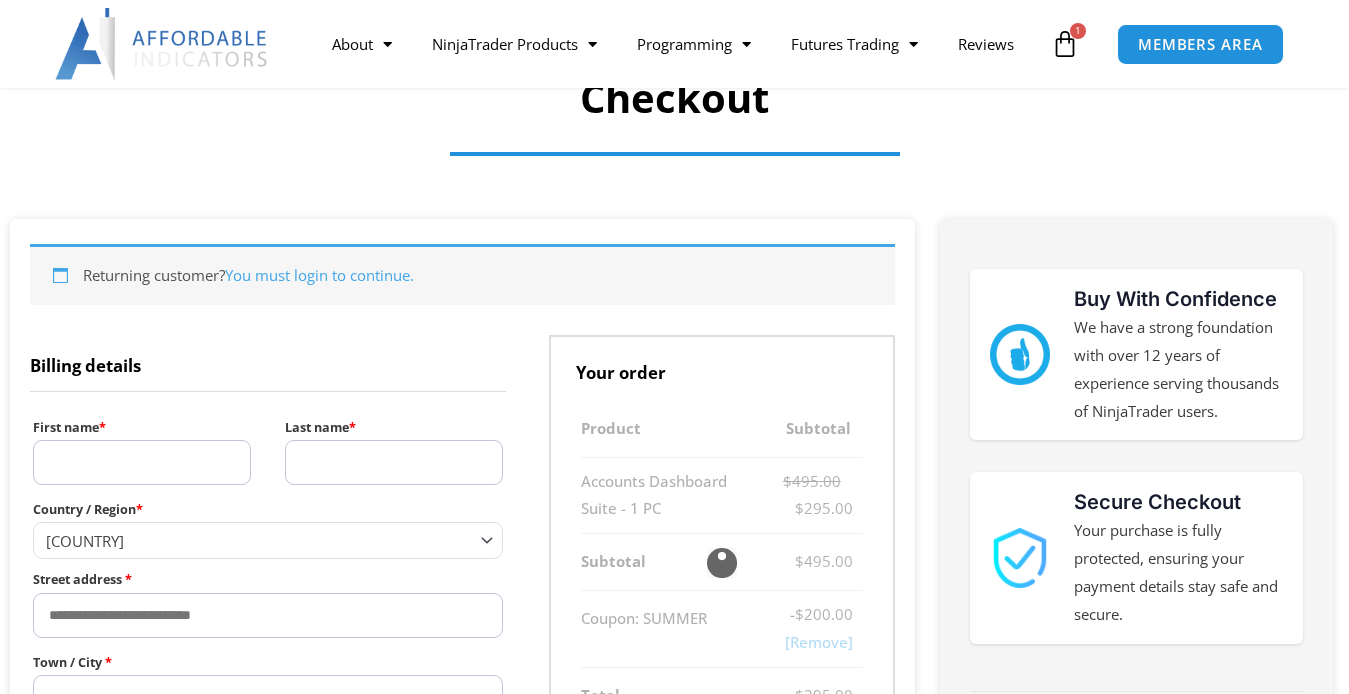 scroll, scrollTop: 200, scrollLeft: 0, axis: vertical 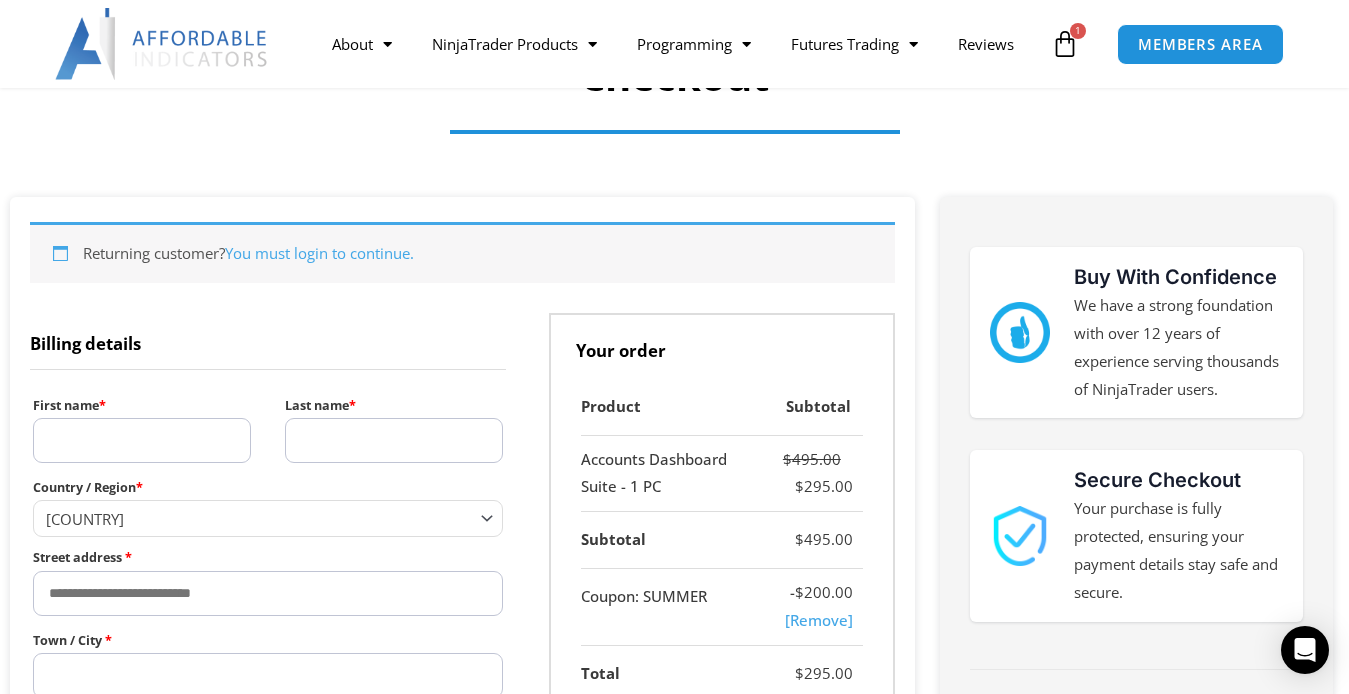 click on "First name  *" at bounding box center (142, 440) 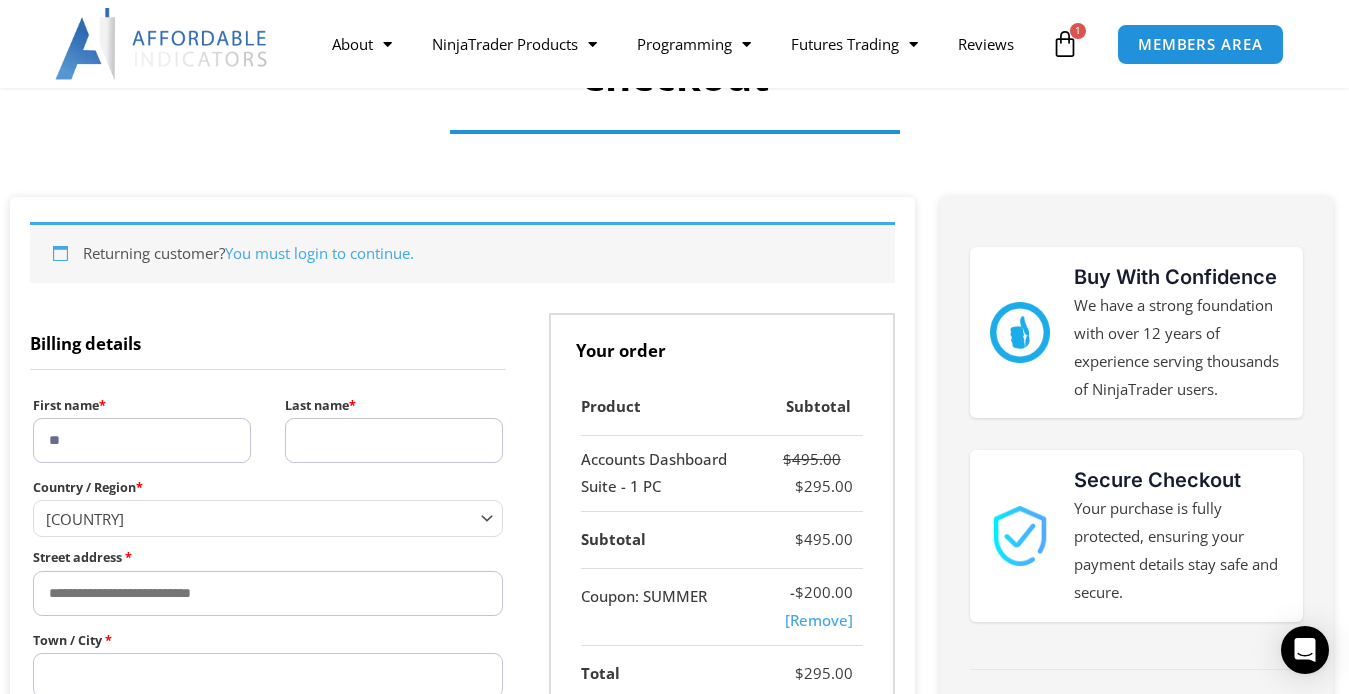 type on "*" 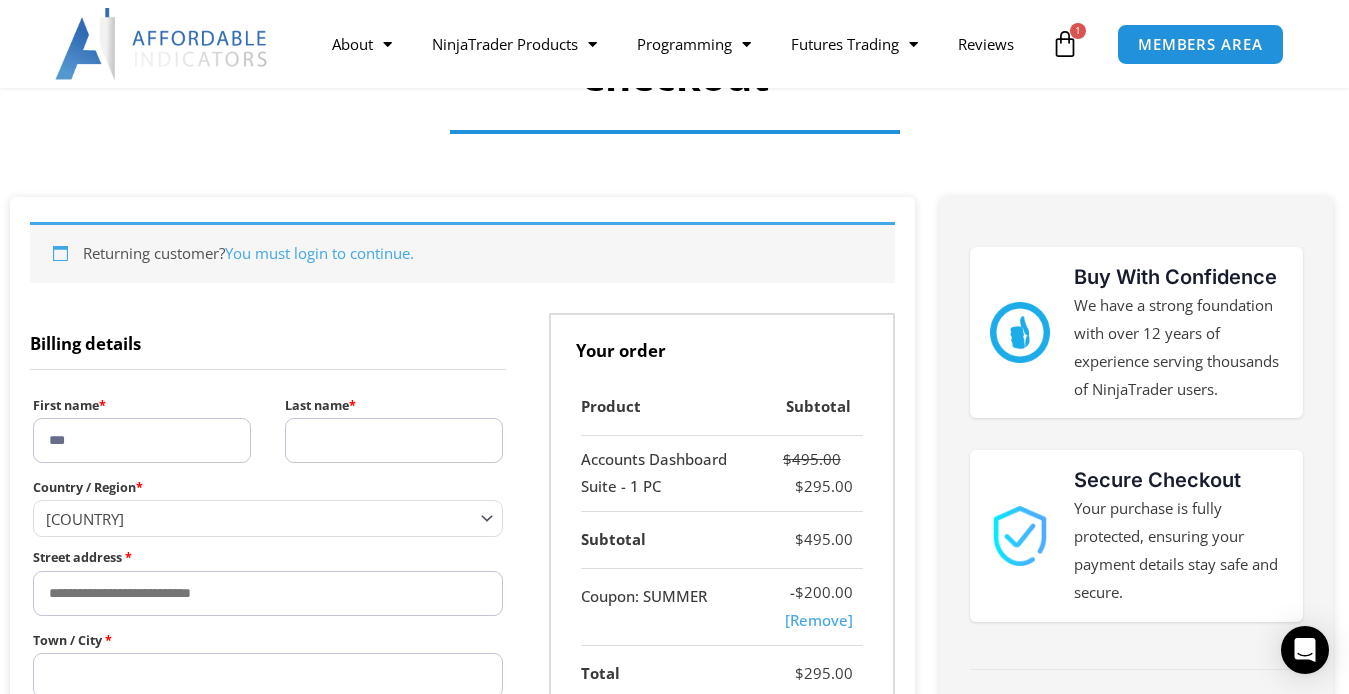 type on "***" 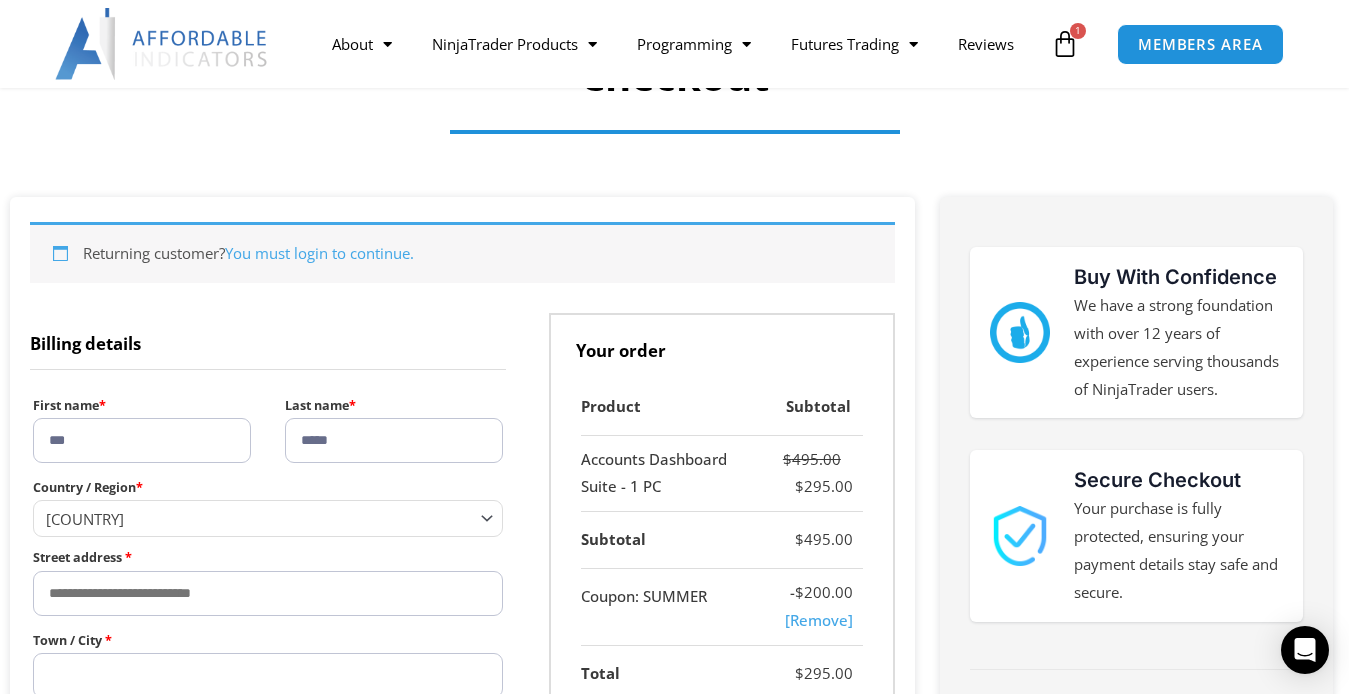 type on "*****" 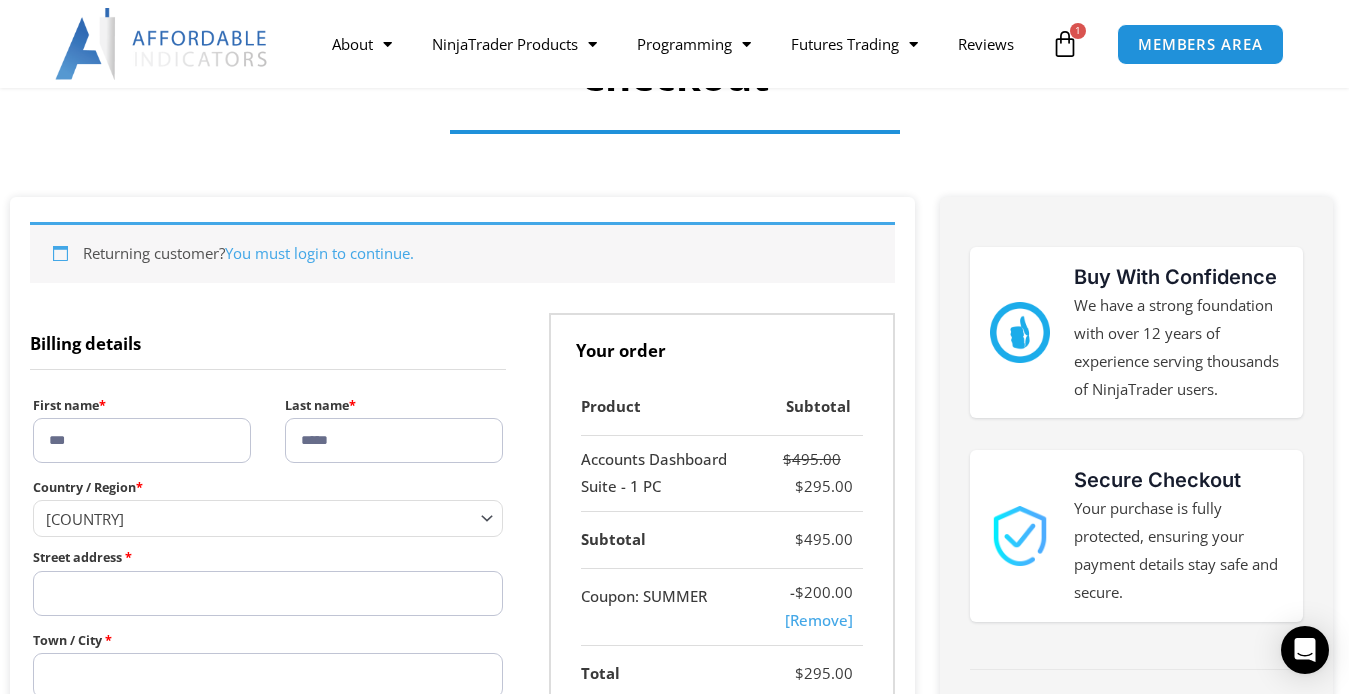 click on "Street address   *" at bounding box center (268, 593) 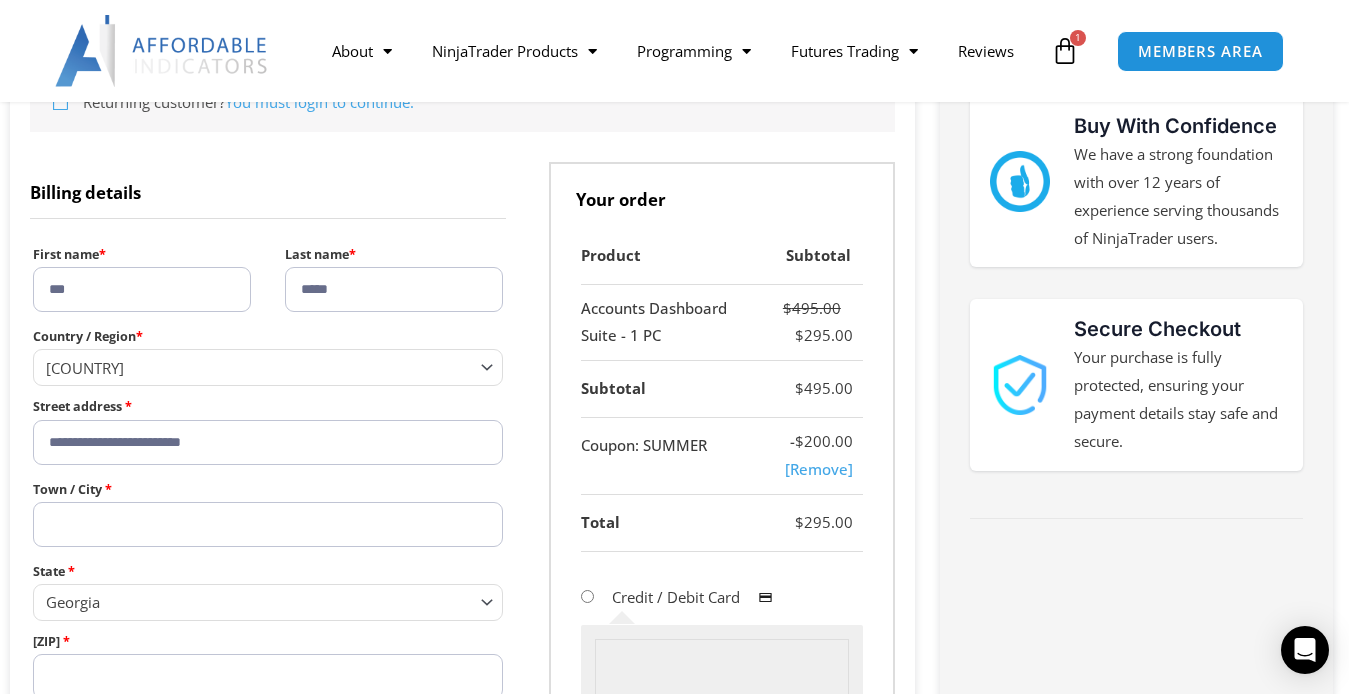 scroll, scrollTop: 400, scrollLeft: 0, axis: vertical 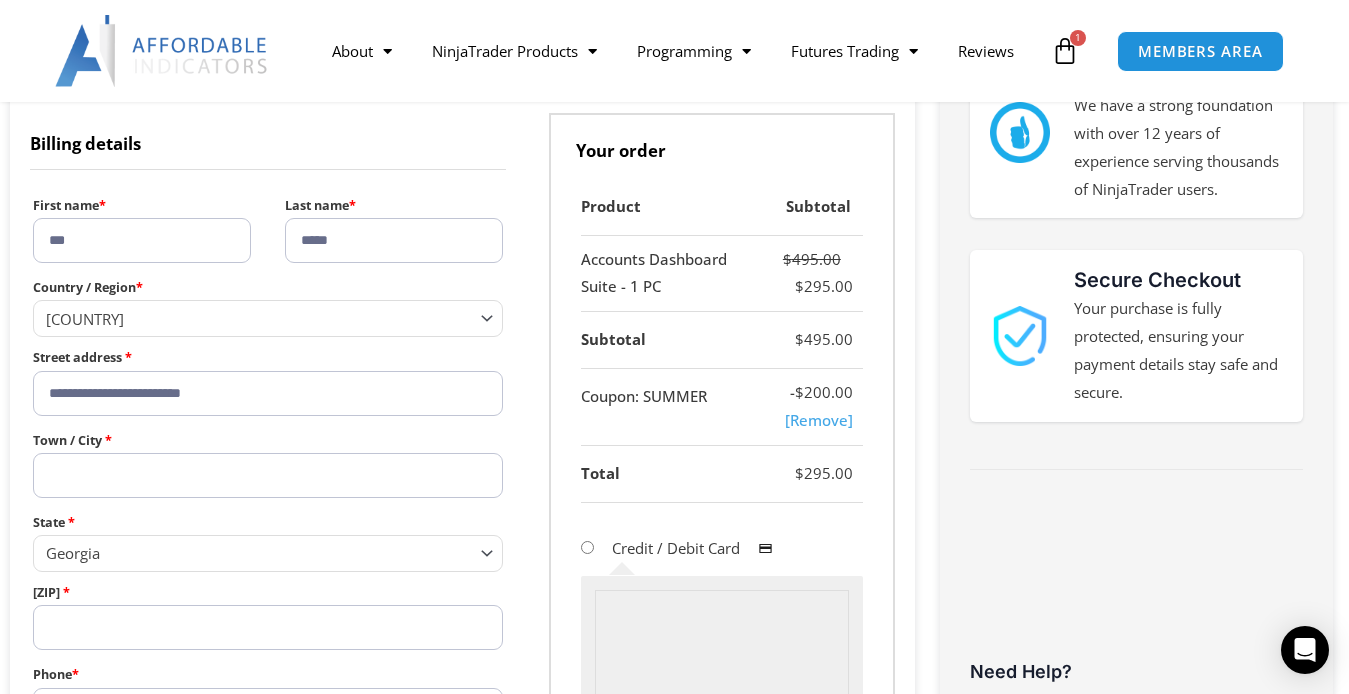 type on "**********" 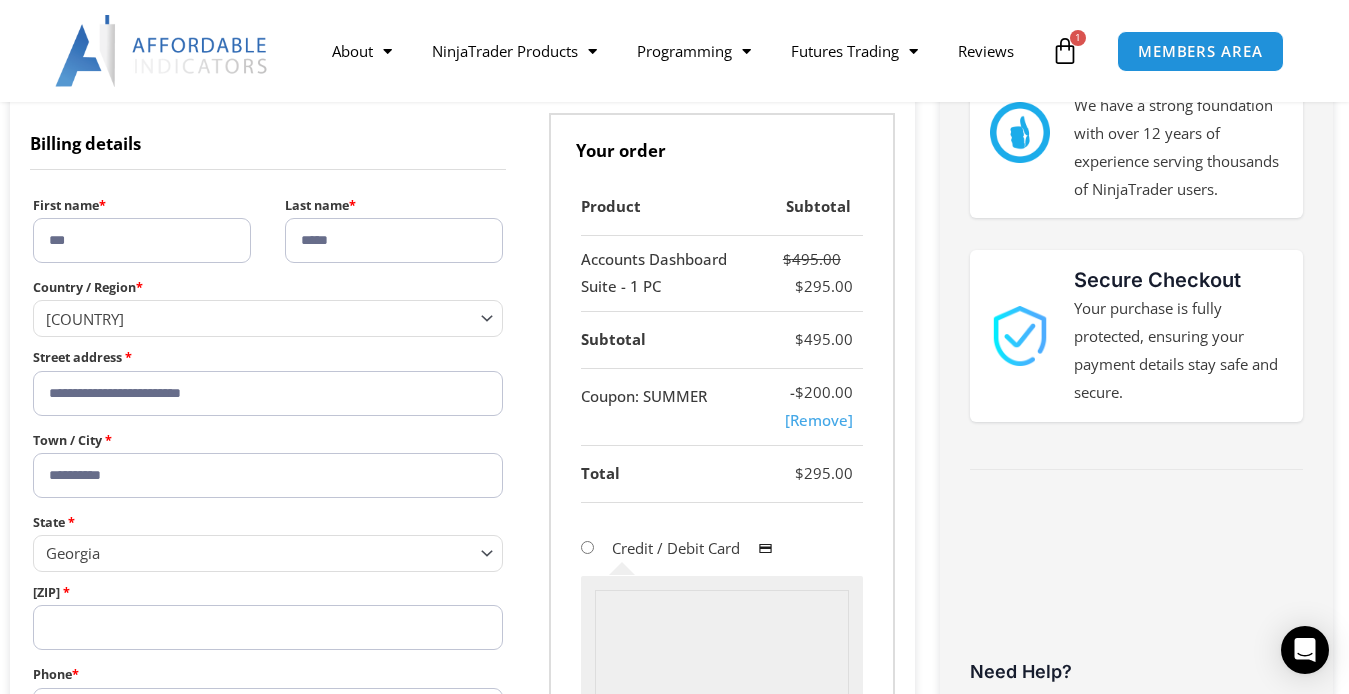 type on "**********" 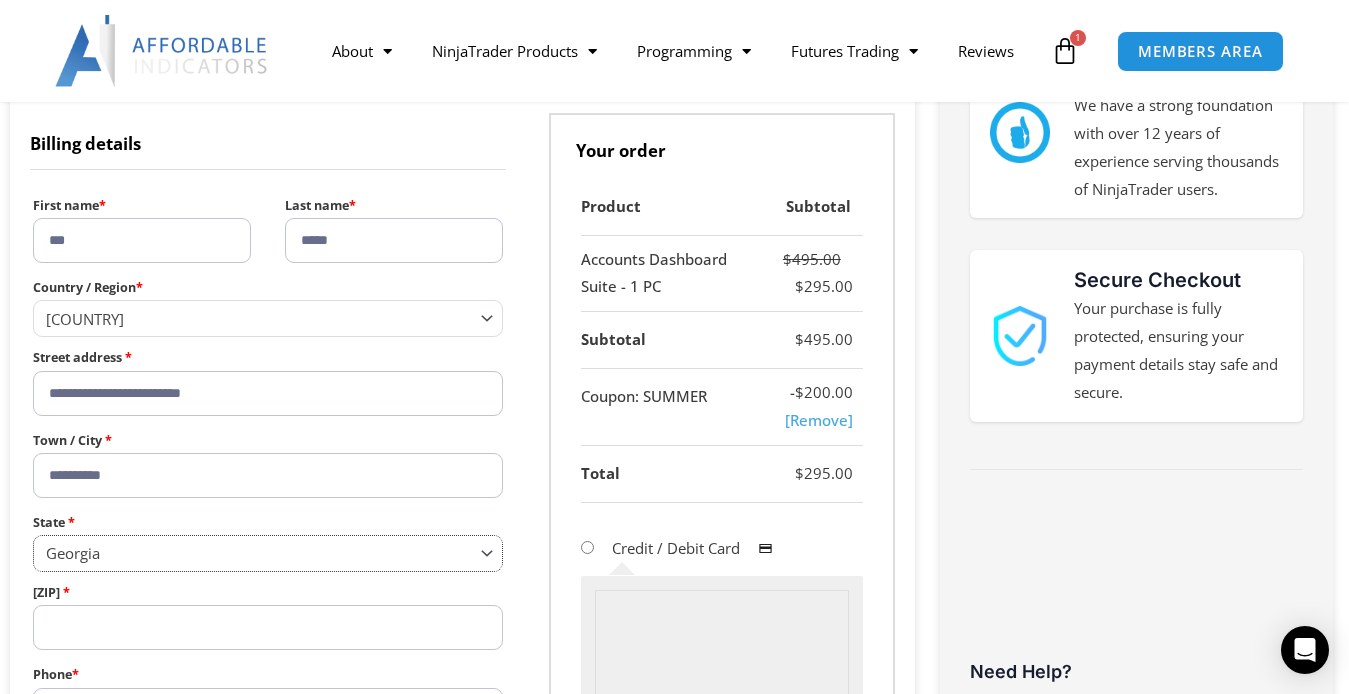 click at bounding box center [489, 552] 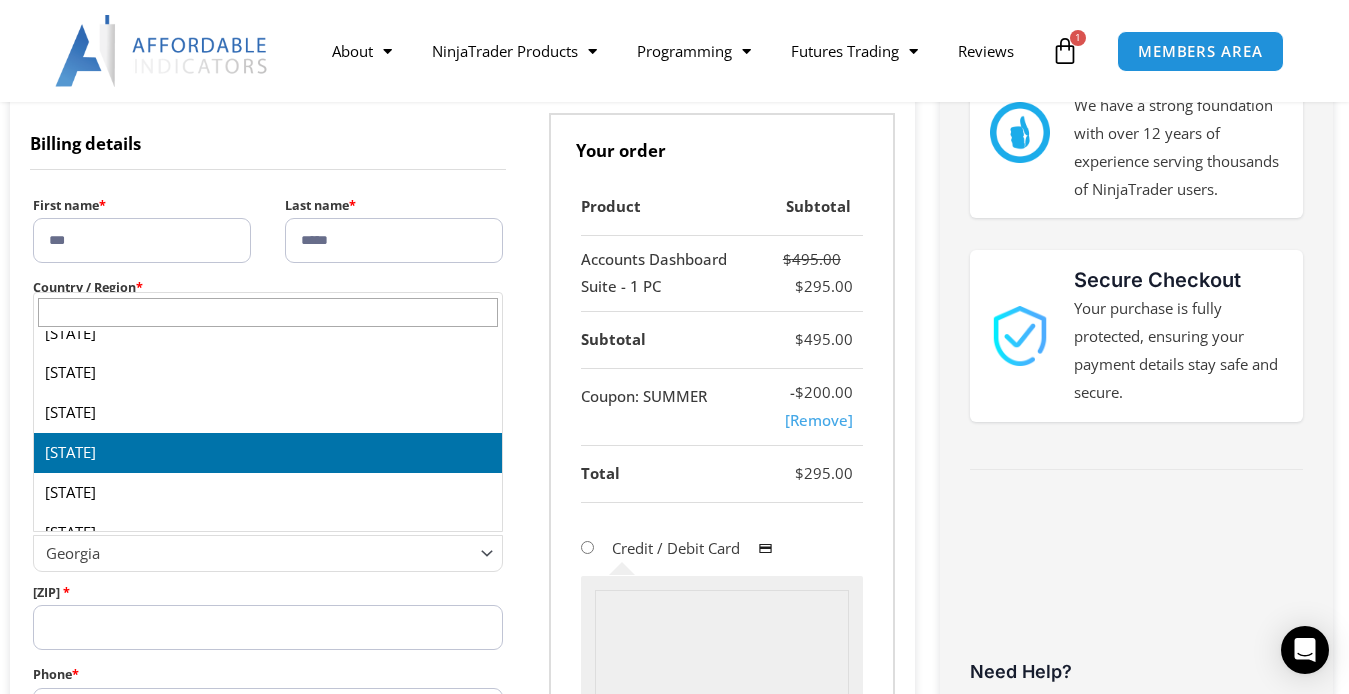 scroll, scrollTop: 1618, scrollLeft: 0, axis: vertical 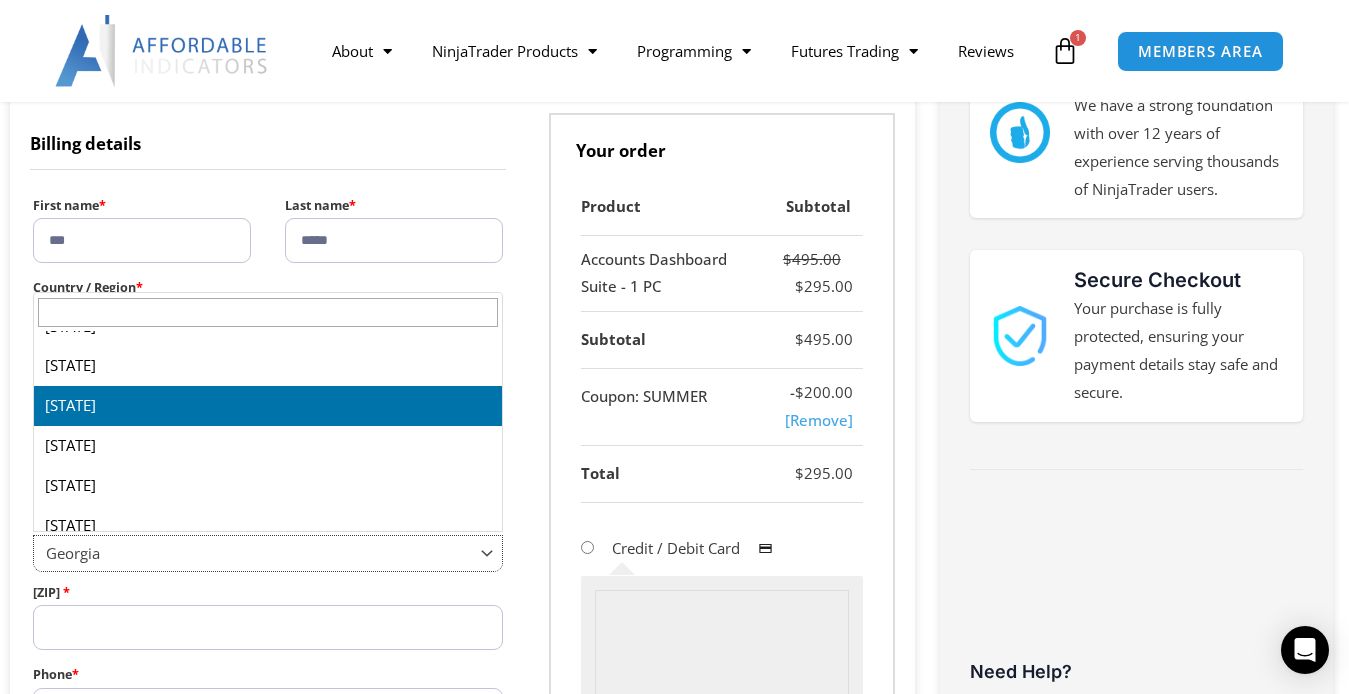 select on "**" 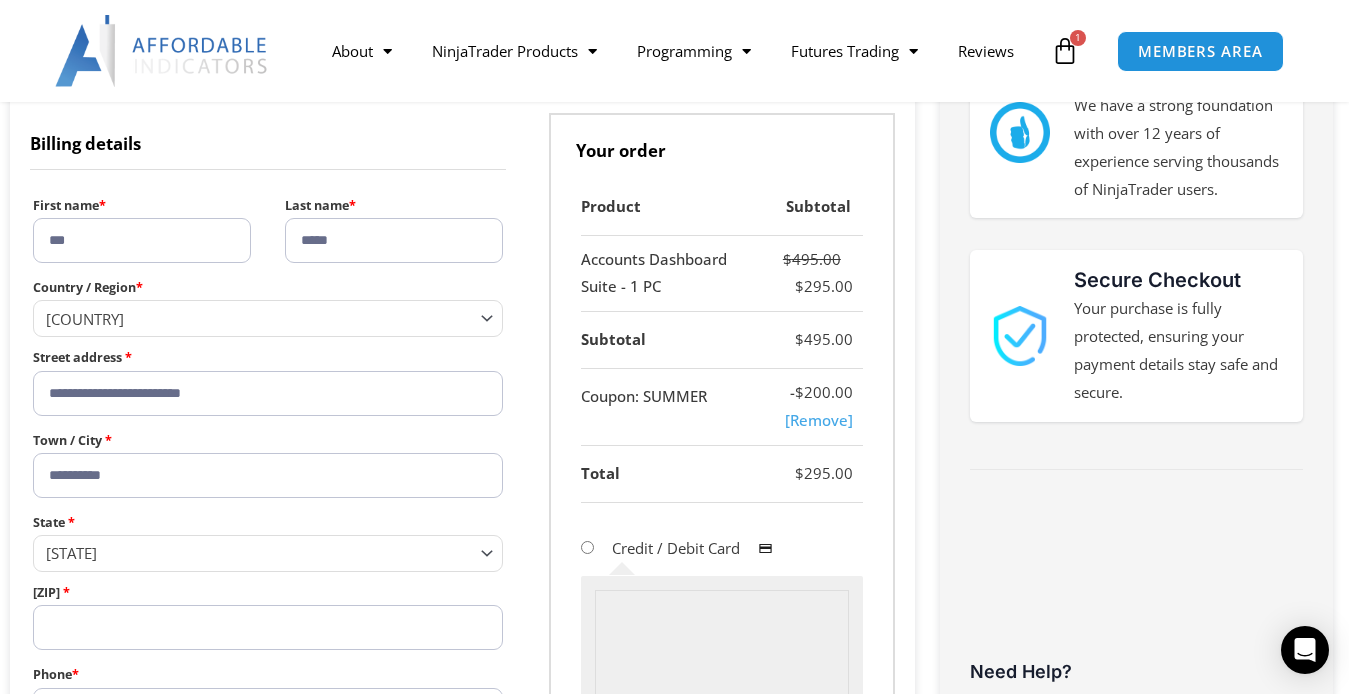 click on "ZIP Code   *" at bounding box center (268, 627) 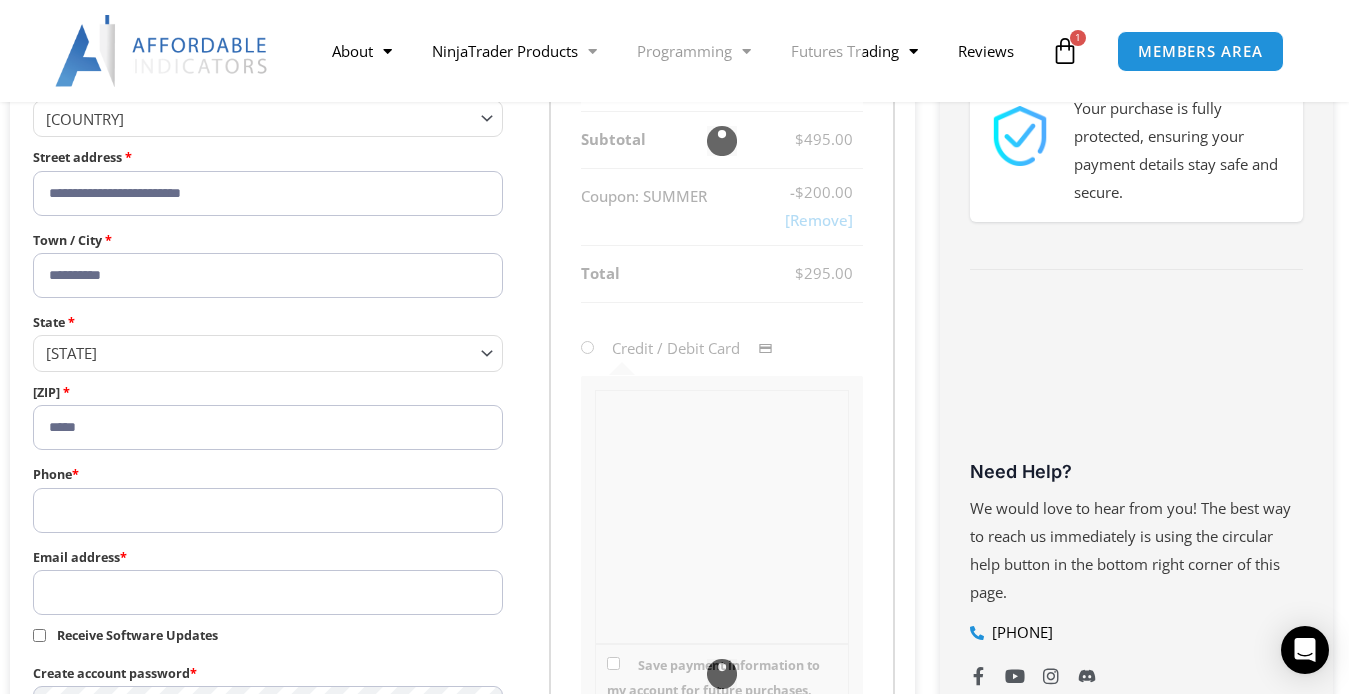 scroll, scrollTop: 700, scrollLeft: 0, axis: vertical 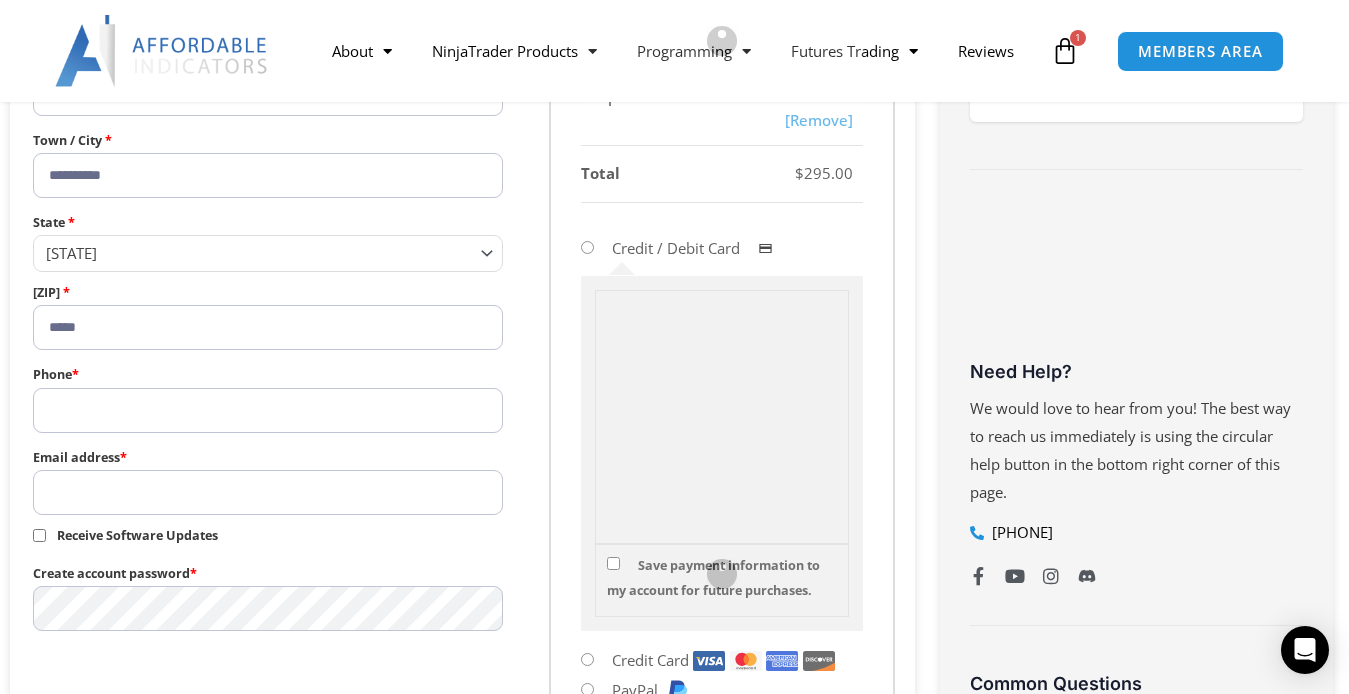 type on "*****" 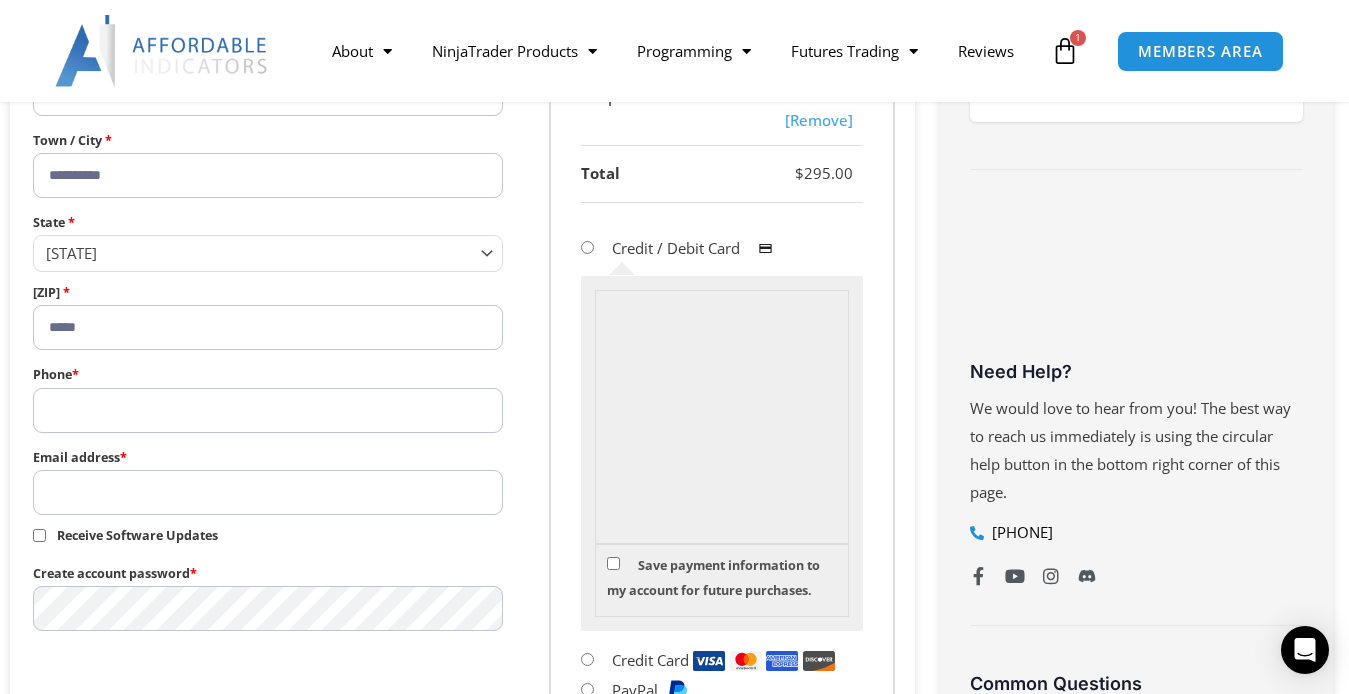 click on "Phone  *" at bounding box center [268, 410] 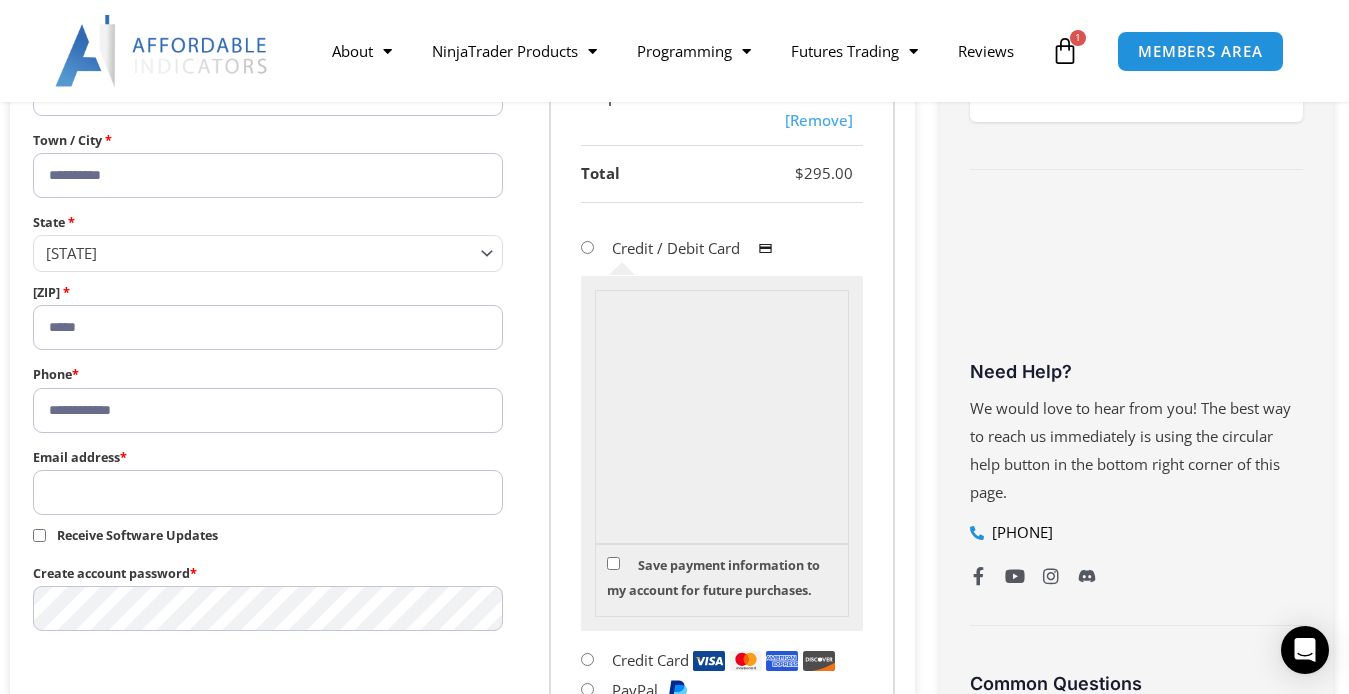 type on "**********" 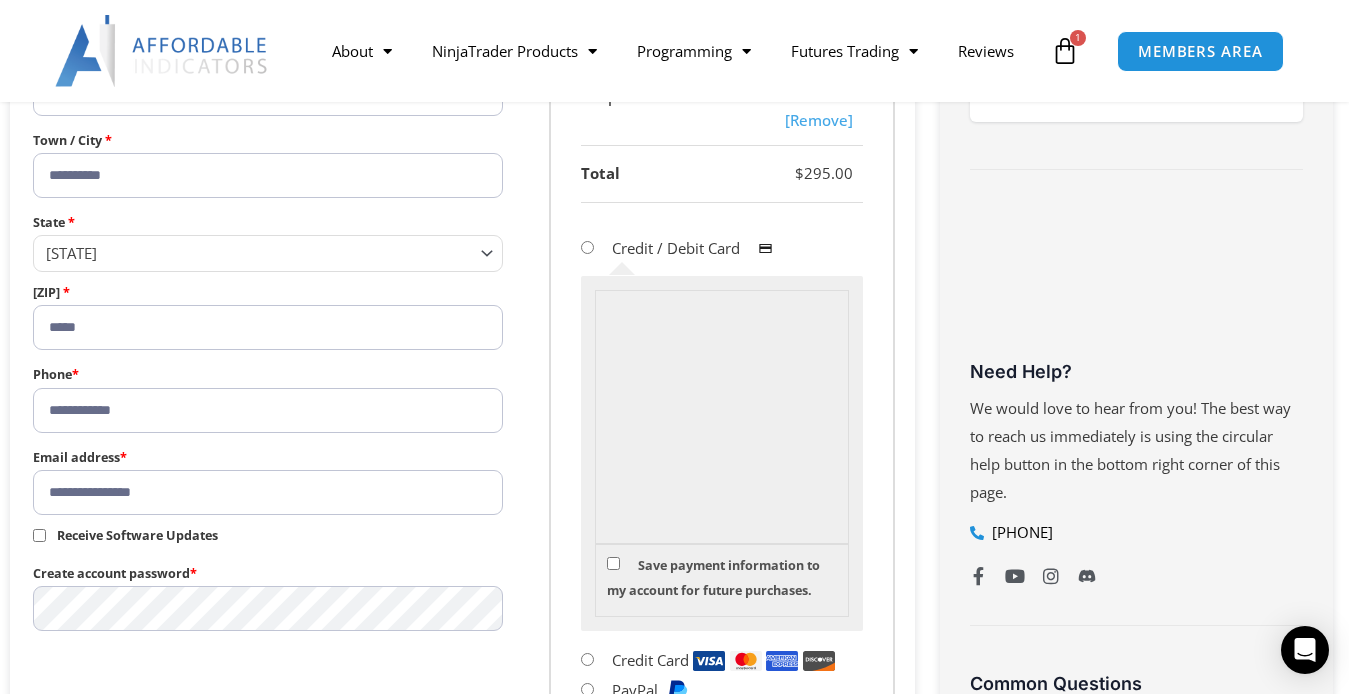 type on "**********" 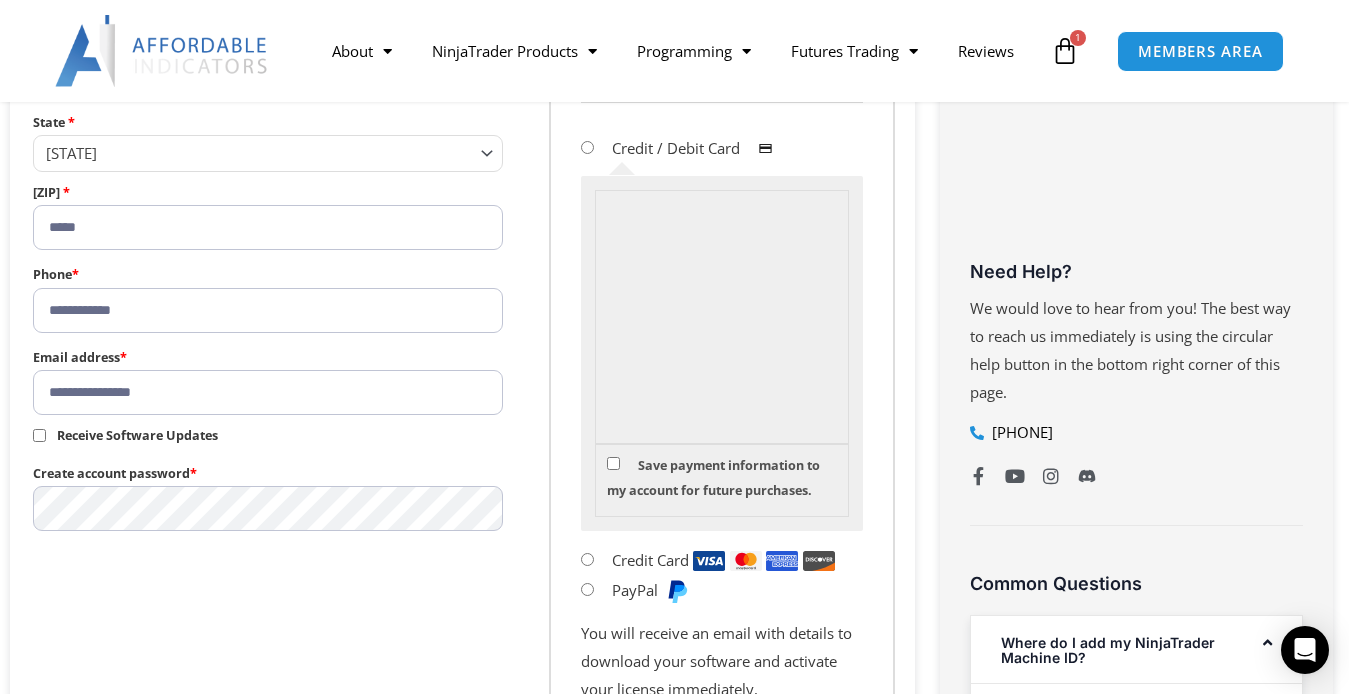 scroll, scrollTop: 900, scrollLeft: 0, axis: vertical 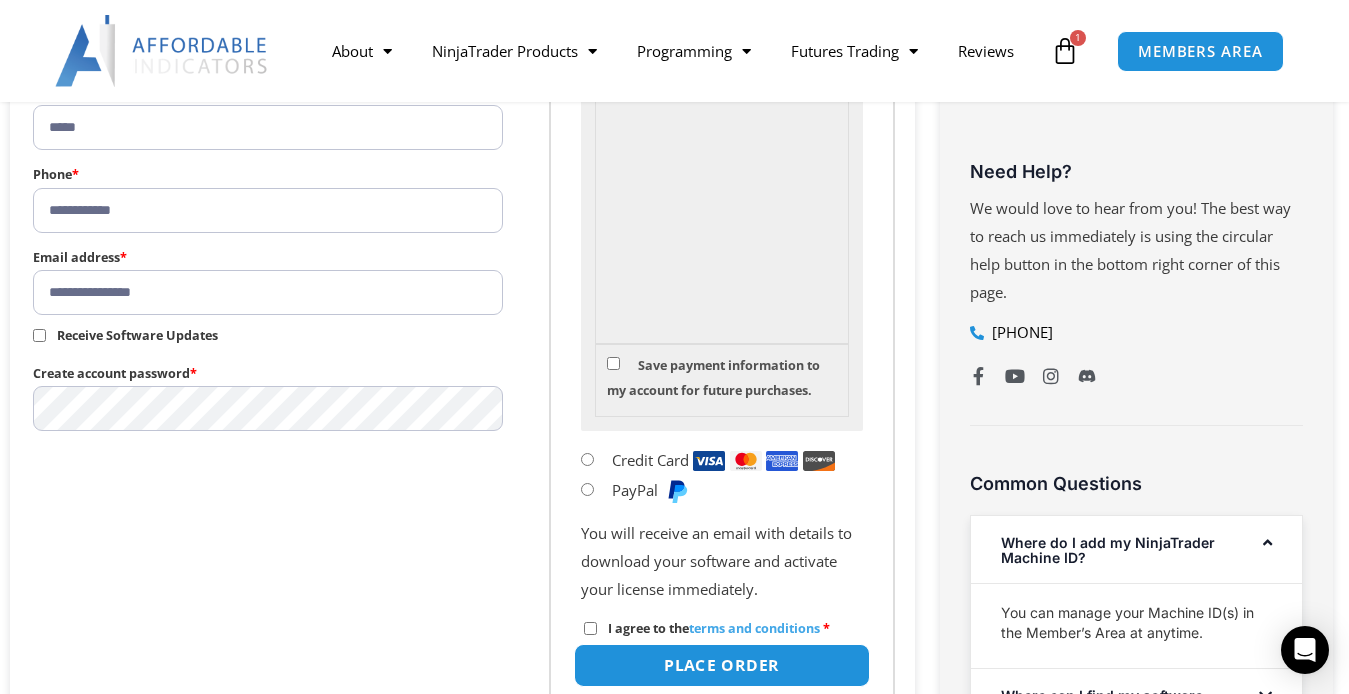 click on "Place order" at bounding box center [722, 665] 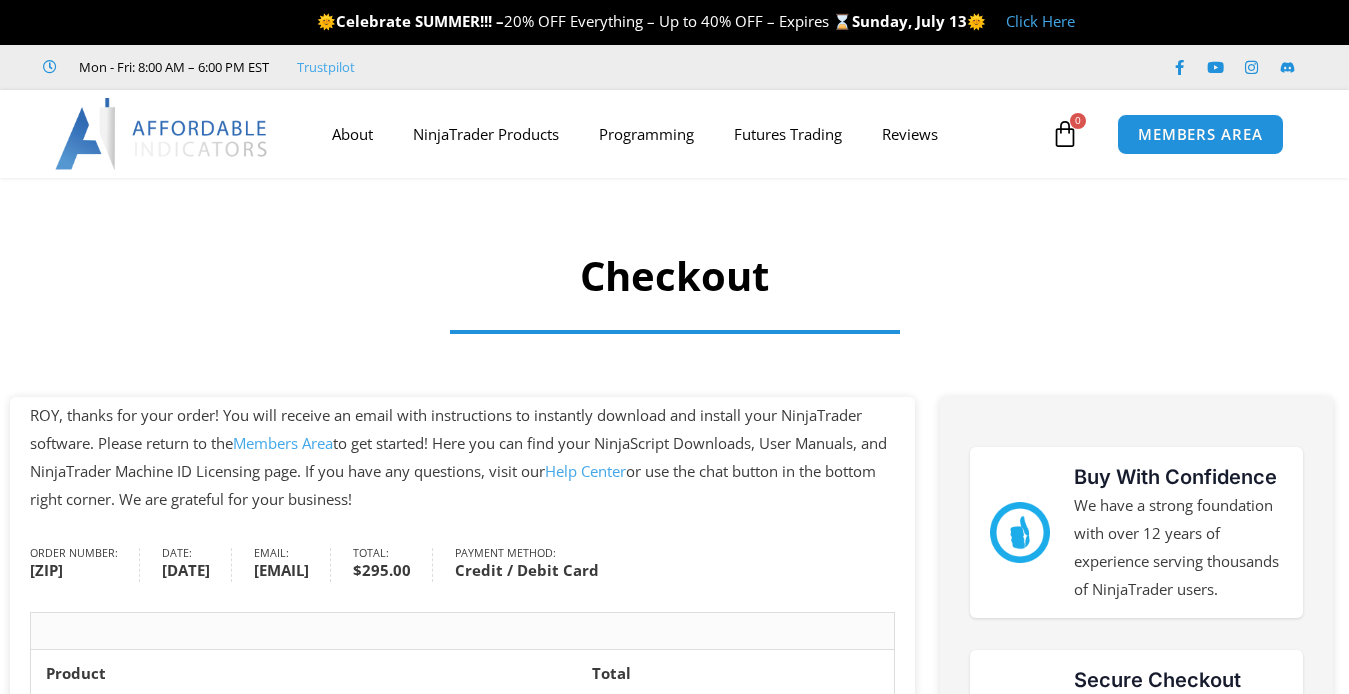 scroll, scrollTop: 0, scrollLeft: 0, axis: both 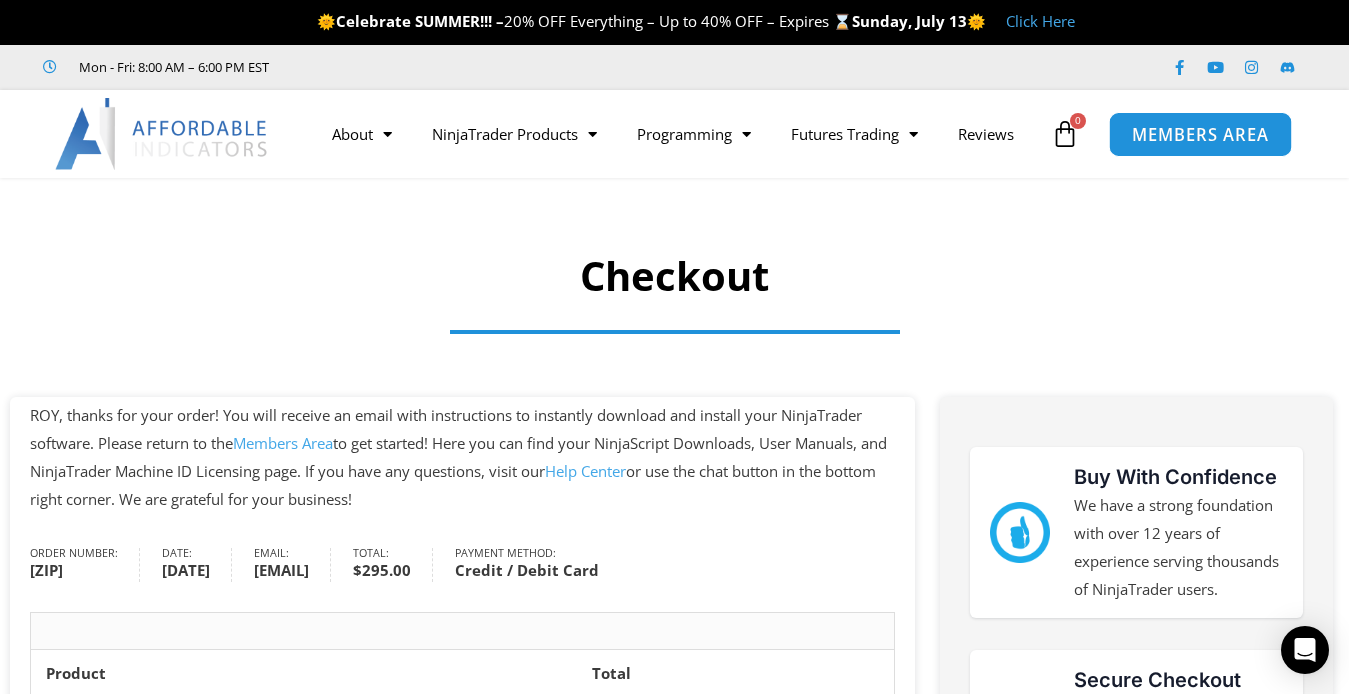 click on "MEMBERS AREA" at bounding box center (1200, 134) 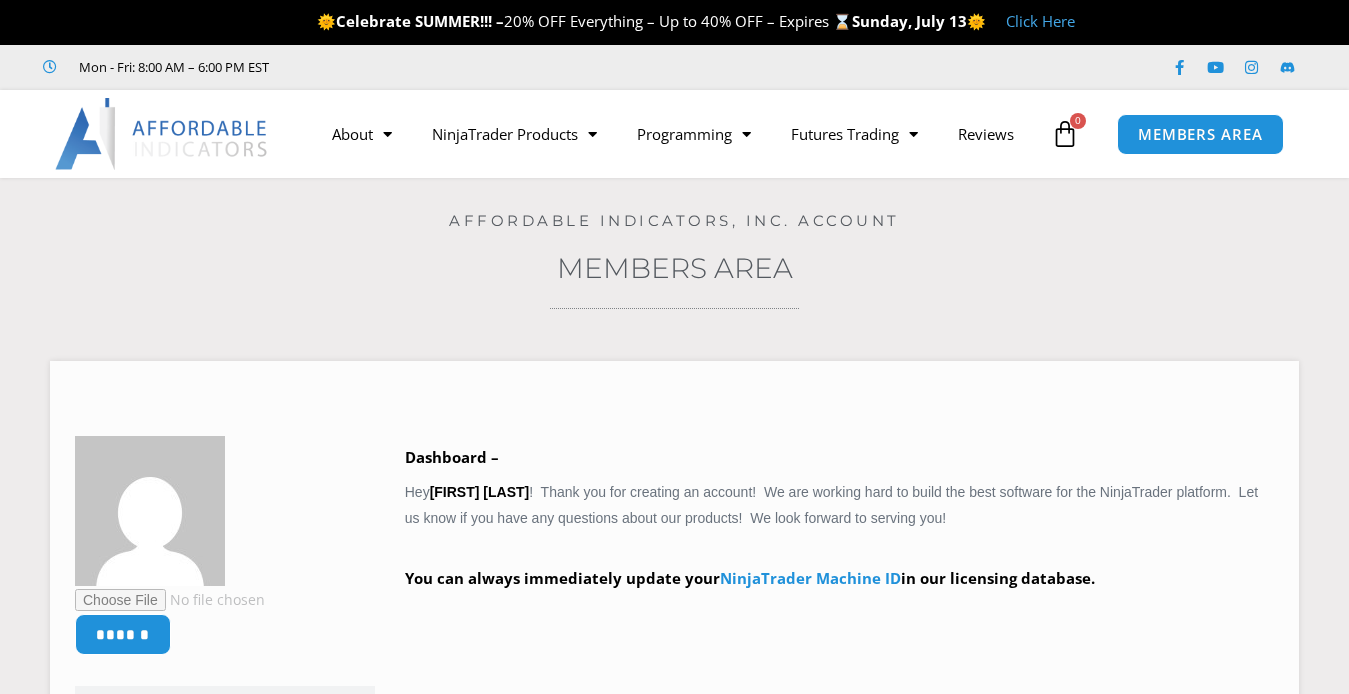 scroll, scrollTop: 0, scrollLeft: 0, axis: both 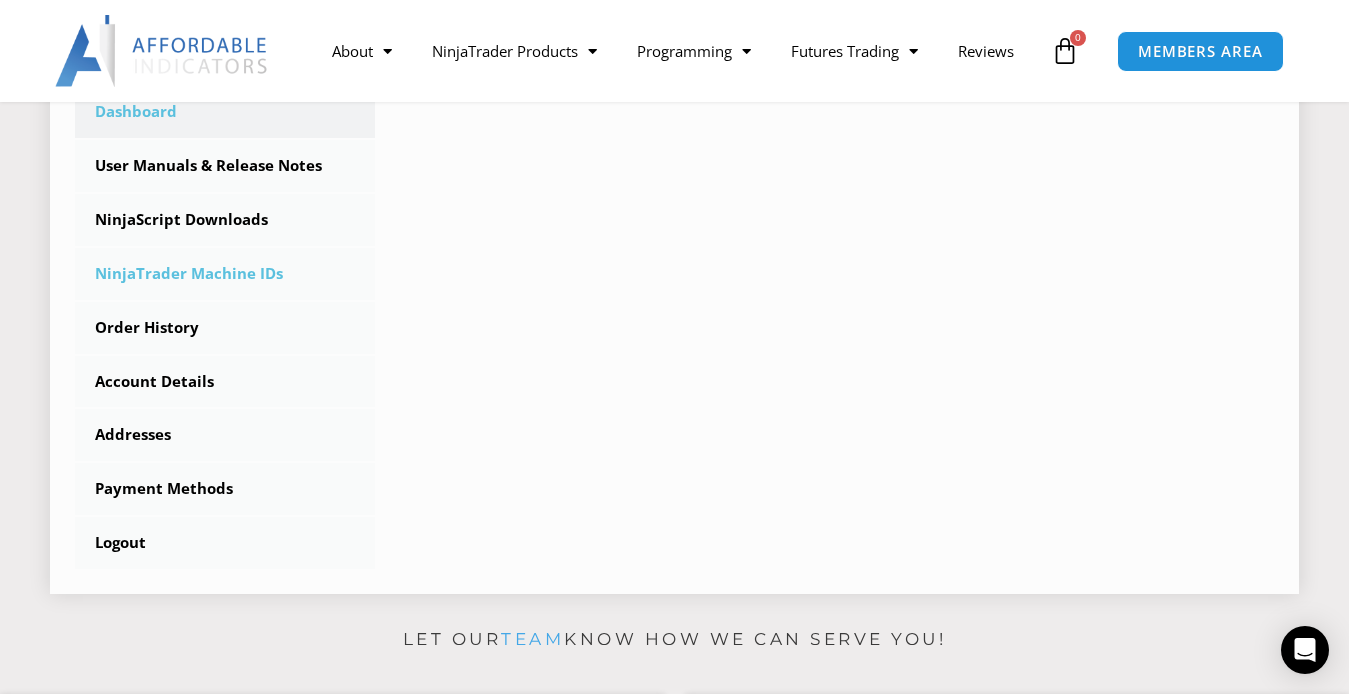click on "NinjaTrader Machine IDs" at bounding box center [225, 274] 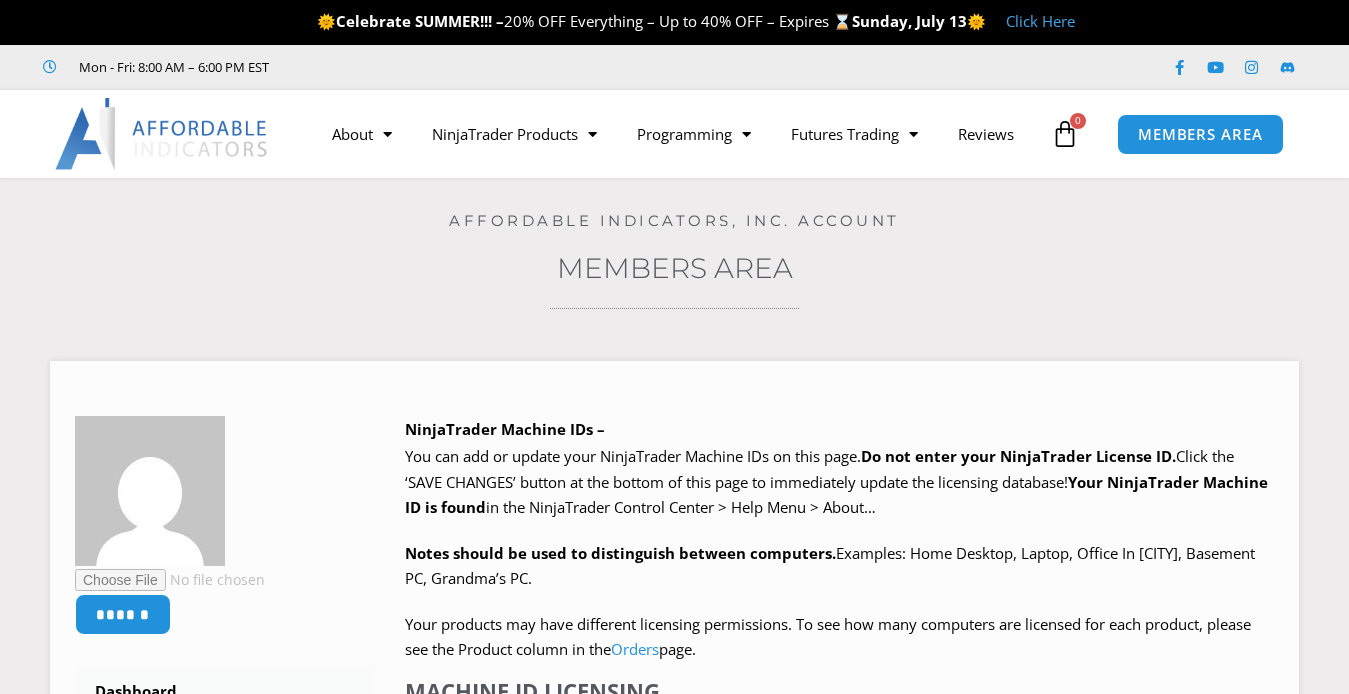 scroll, scrollTop: 0, scrollLeft: 0, axis: both 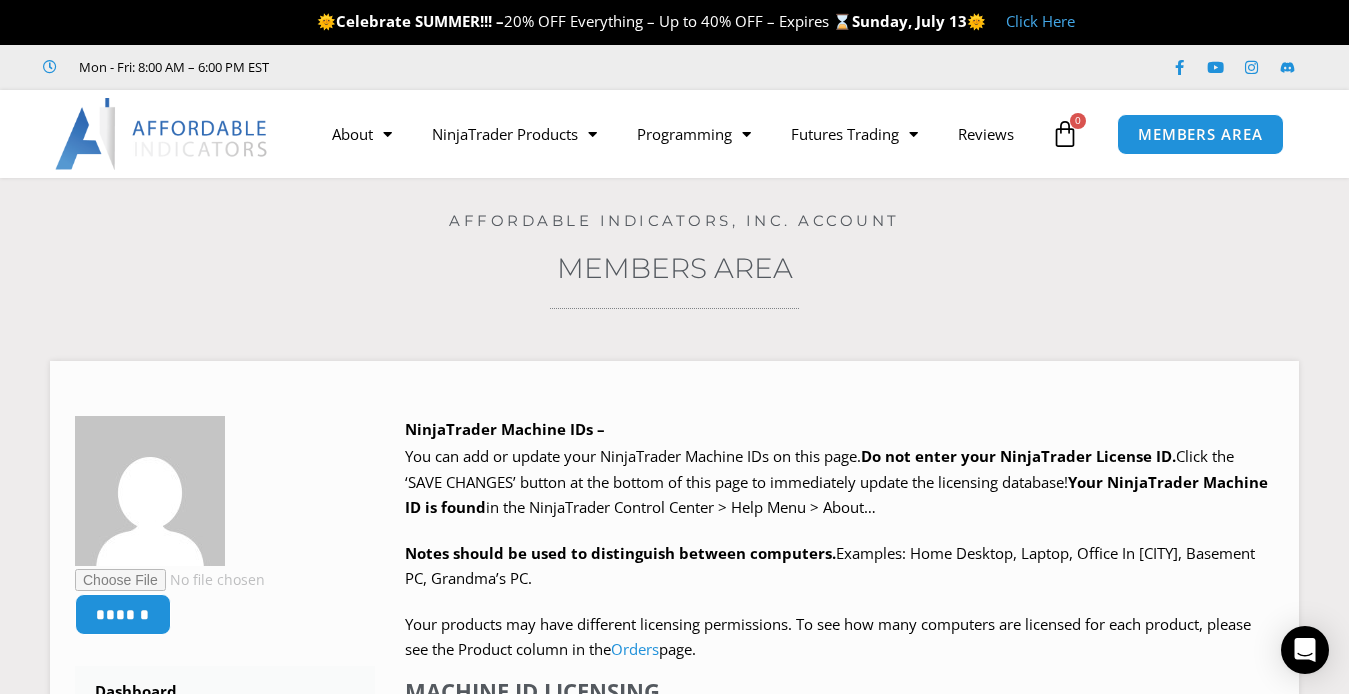 click on "Members Area" at bounding box center [674, 268] 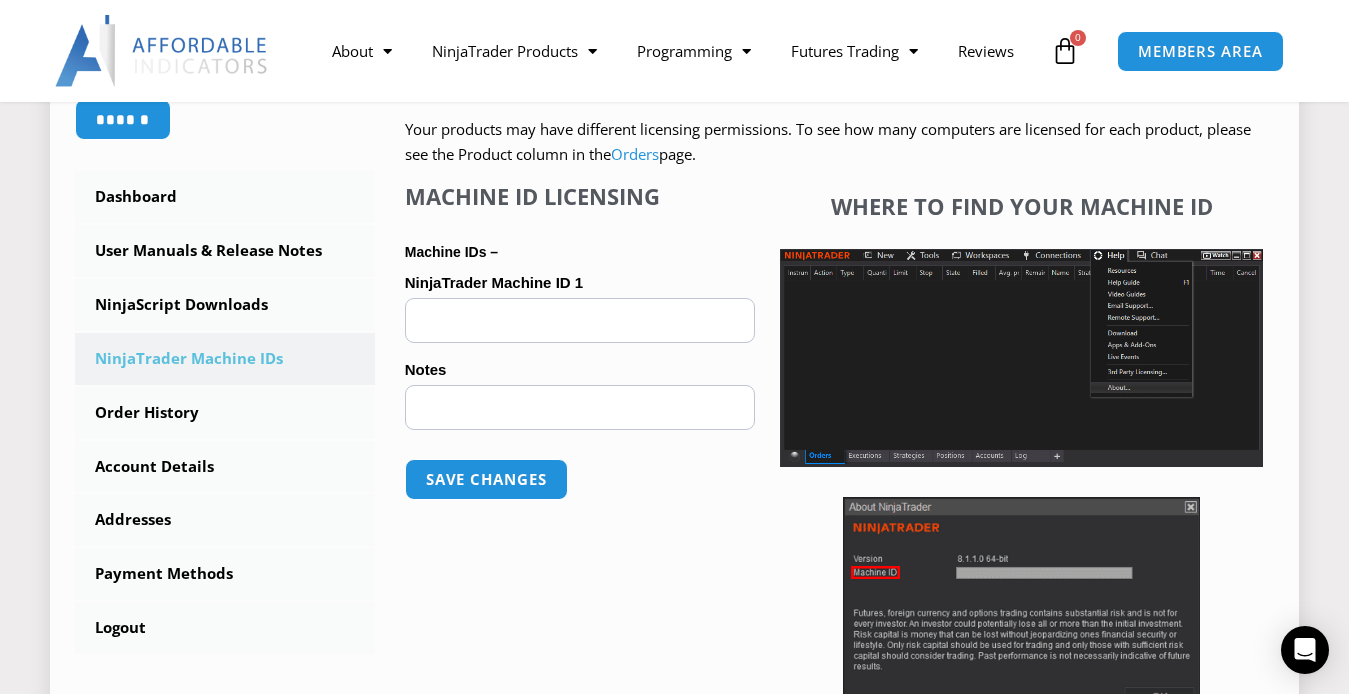 scroll, scrollTop: 500, scrollLeft: 0, axis: vertical 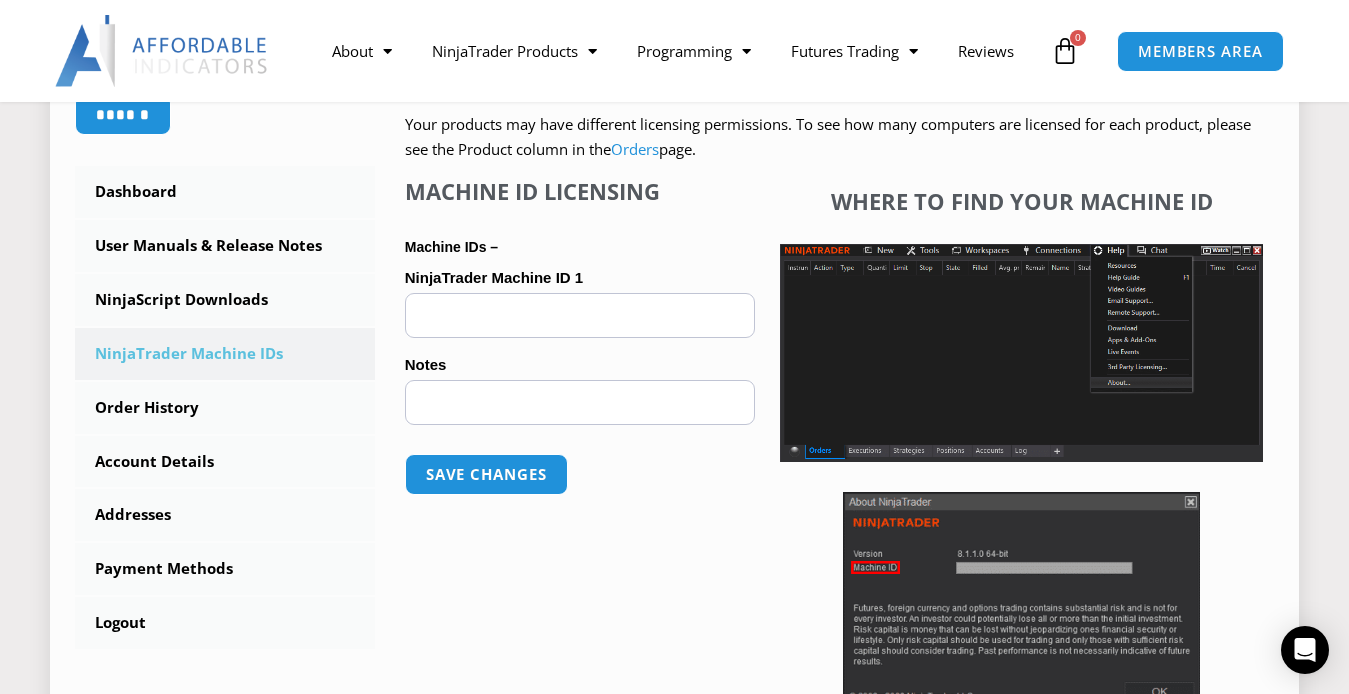 click on "NinjaTrader Machine ID 1  (optional)" at bounding box center [580, 315] 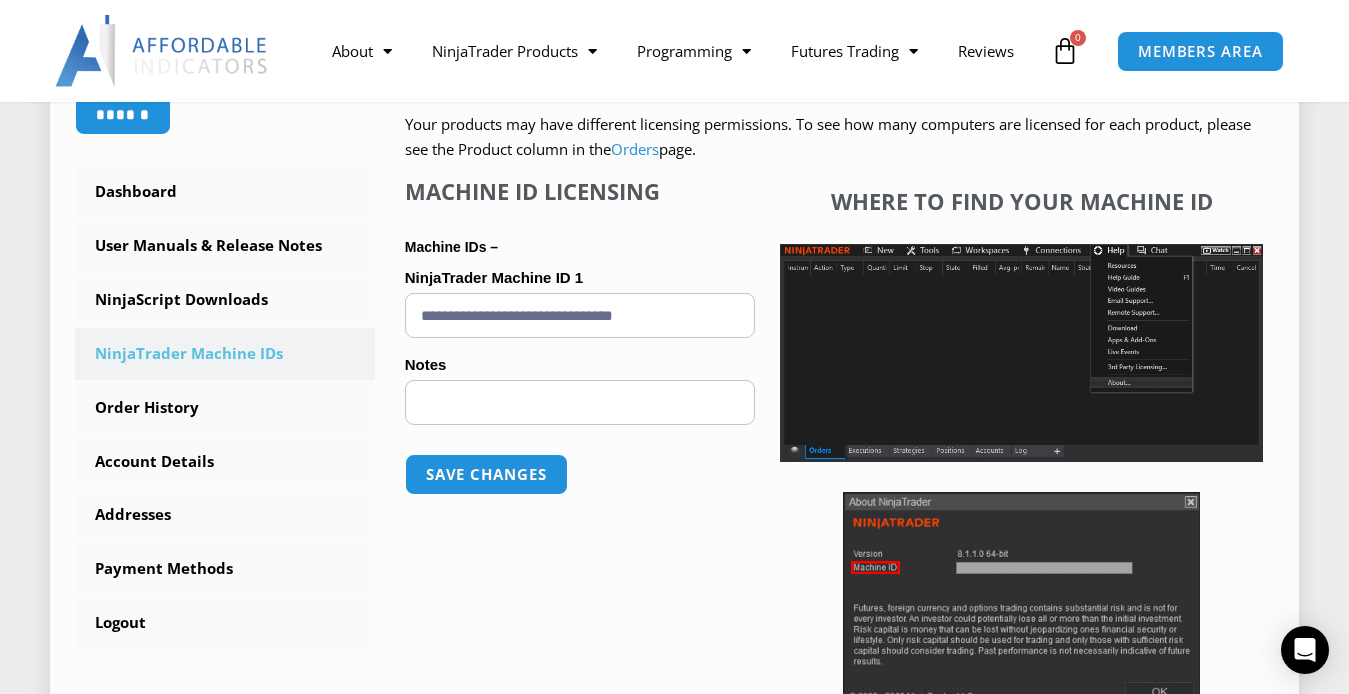 type on "**********" 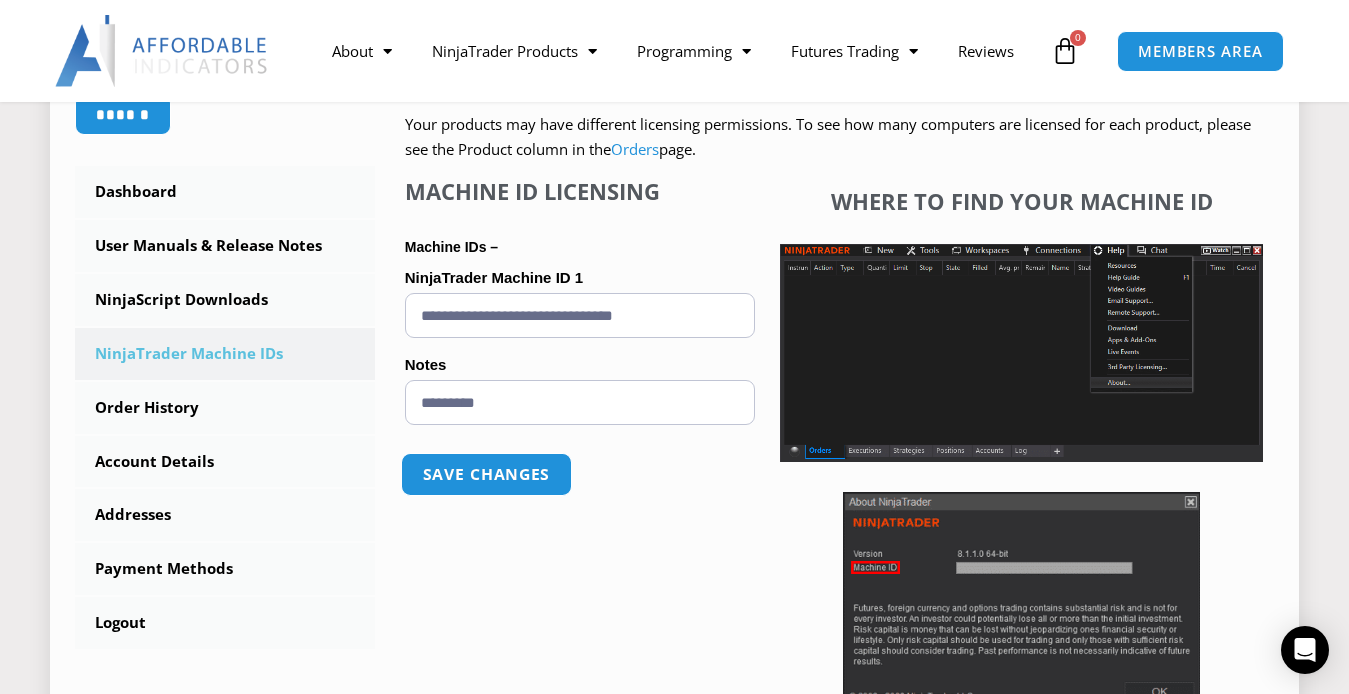 type on "*********" 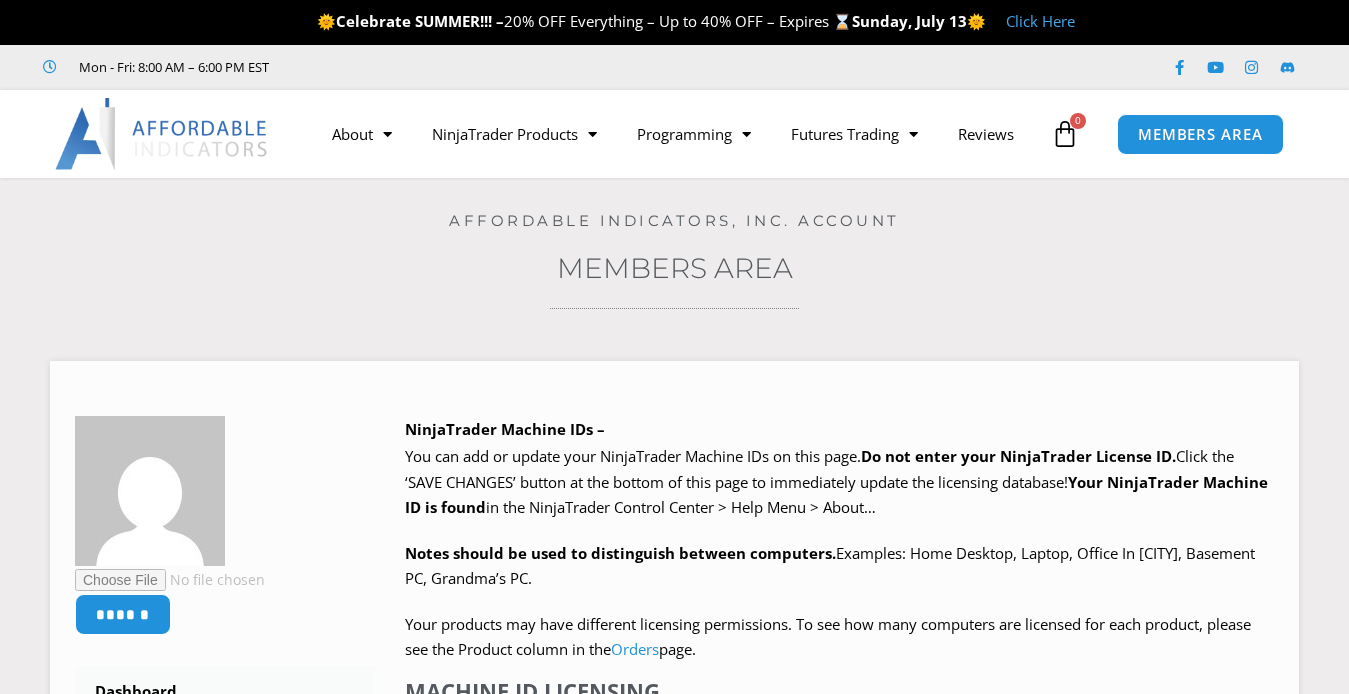 scroll, scrollTop: 0, scrollLeft: 0, axis: both 